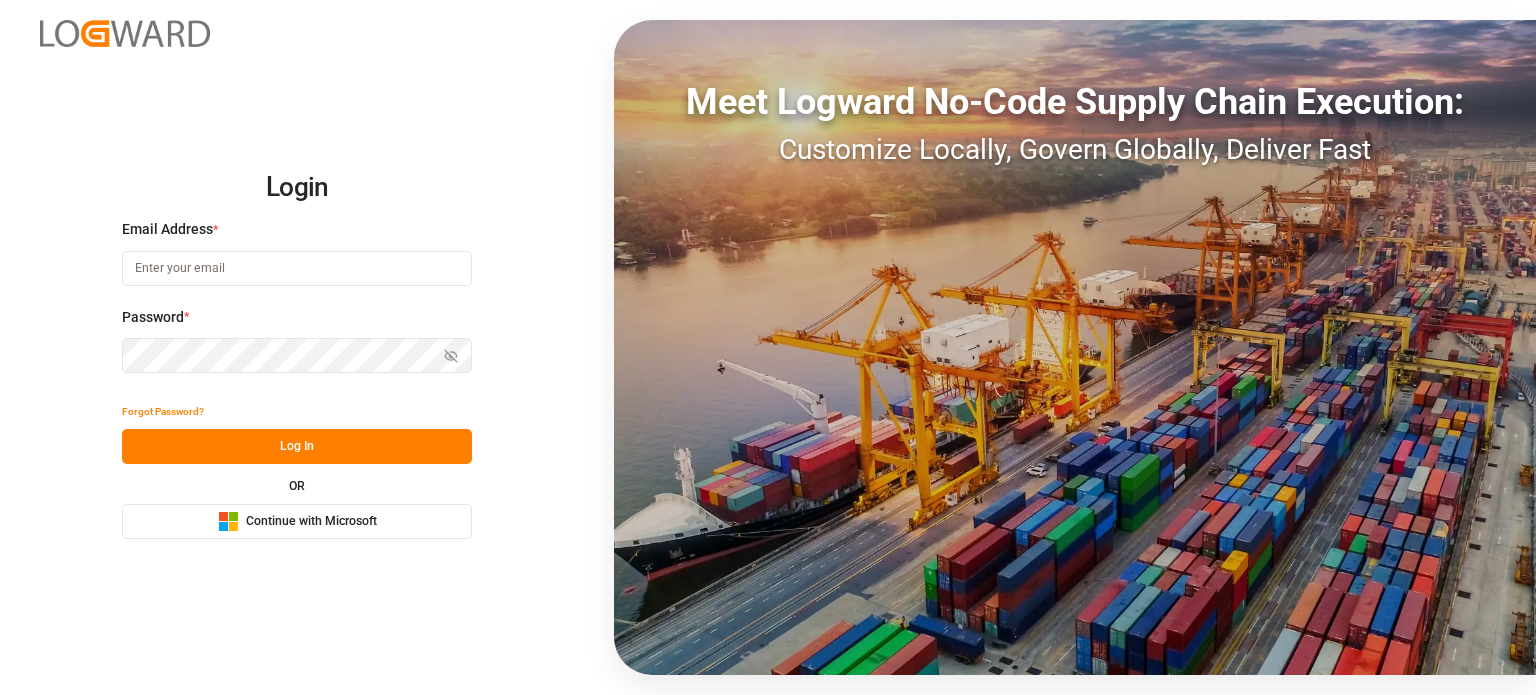 scroll, scrollTop: 0, scrollLeft: 0, axis: both 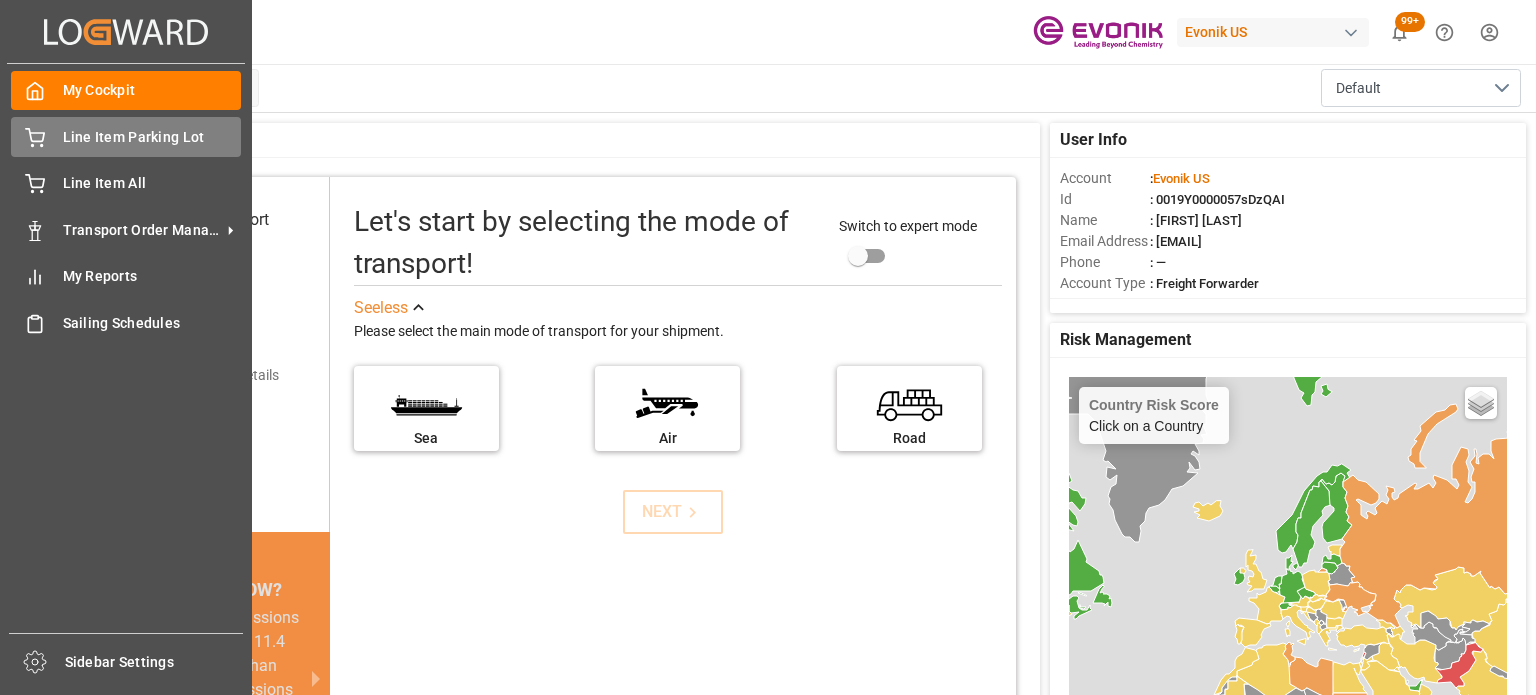click on "Line Item Parking Lot Line Item Parking Lot" at bounding box center (126, 136) 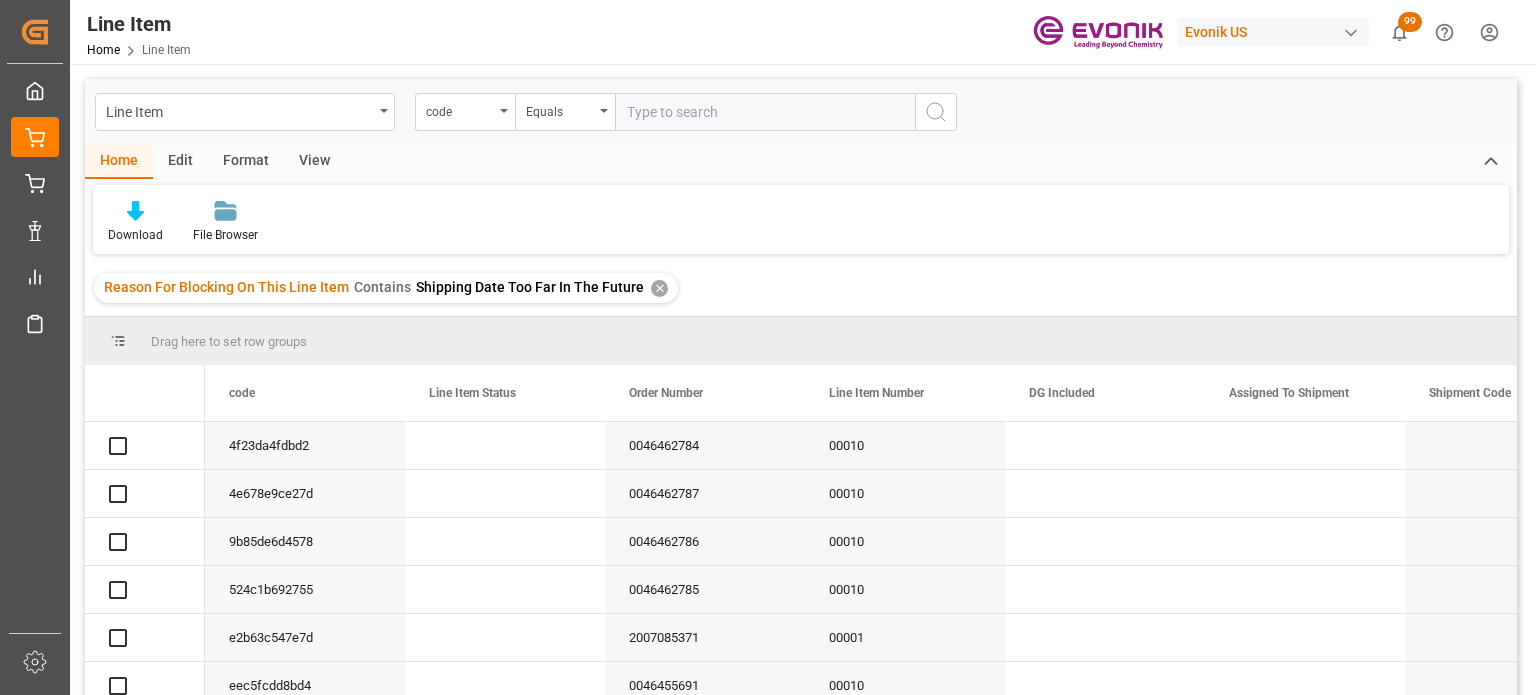 click on "✕" at bounding box center (659, 288) 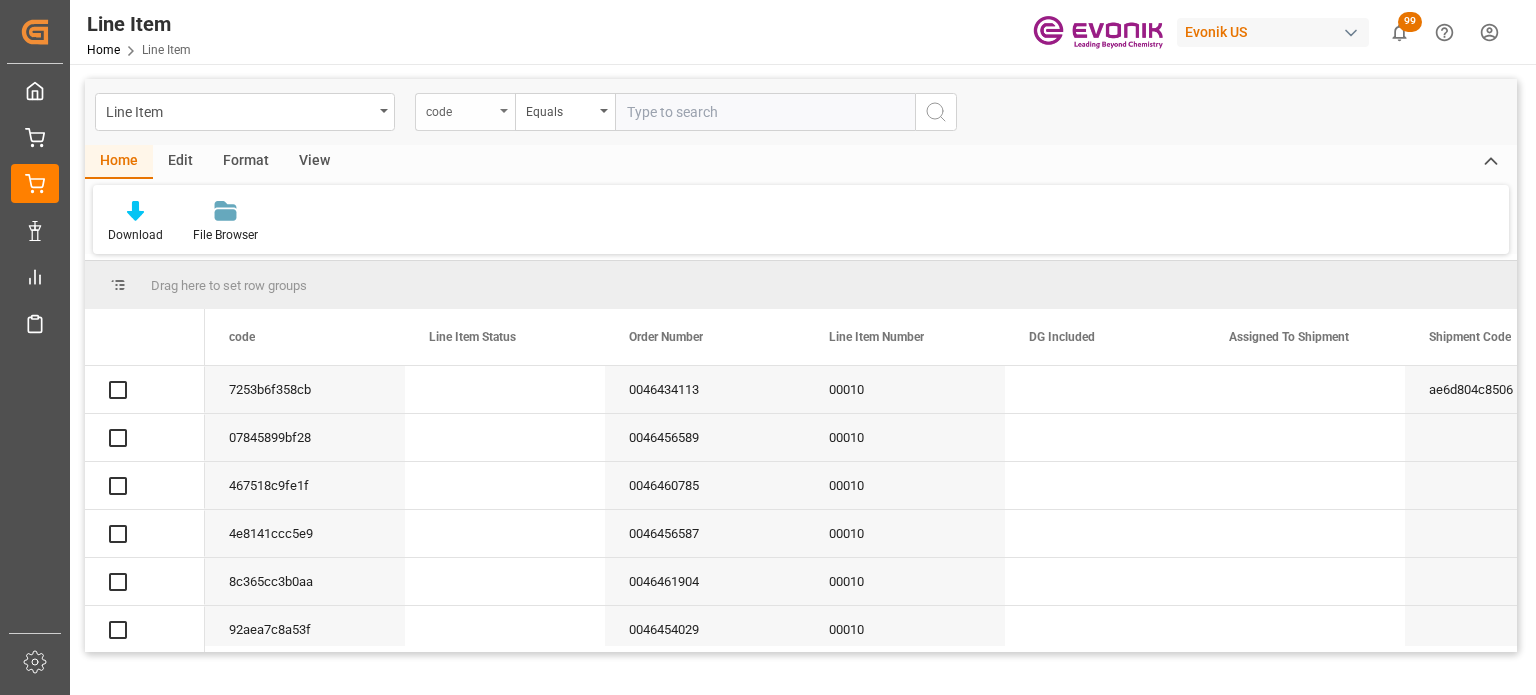 click on "code" at bounding box center [465, 112] 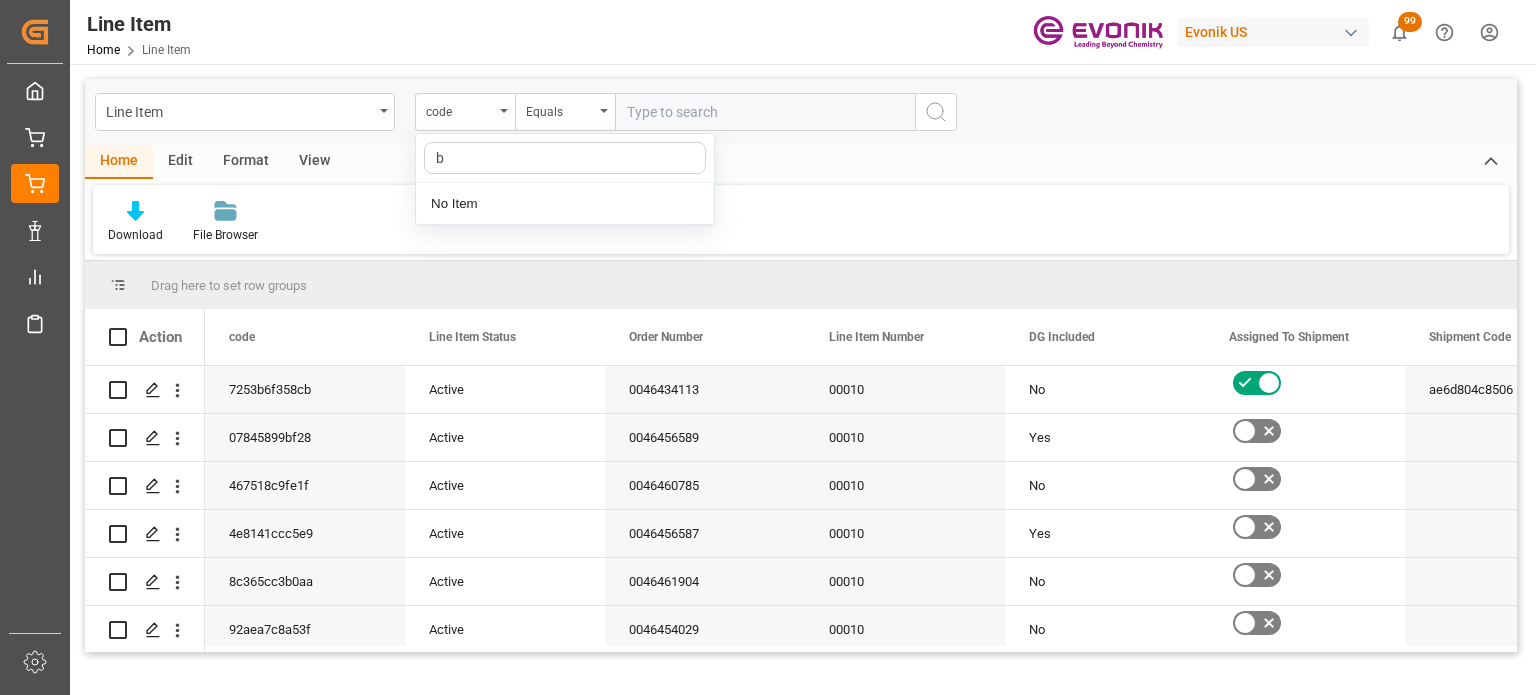 type on "bu" 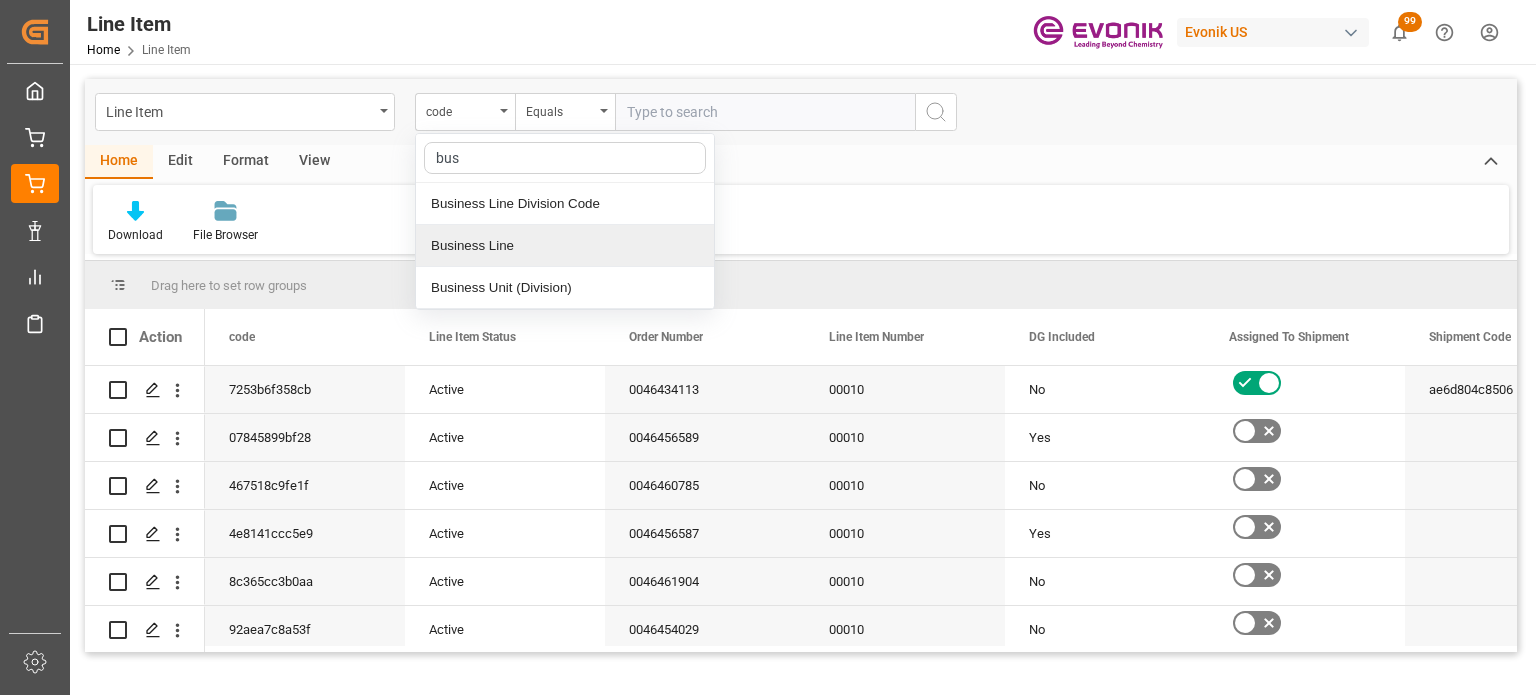 click on "Business Line" at bounding box center [565, 246] 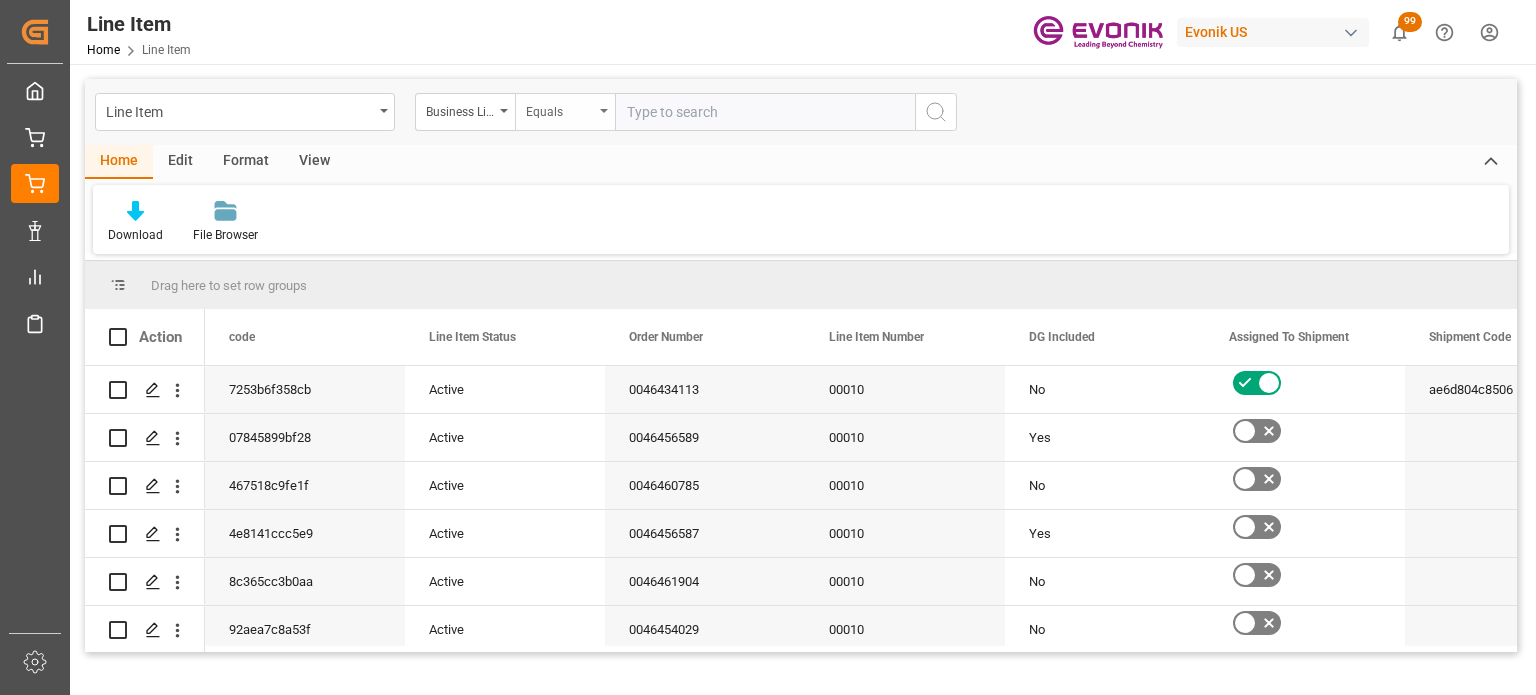 click on "Equals" at bounding box center [560, 109] 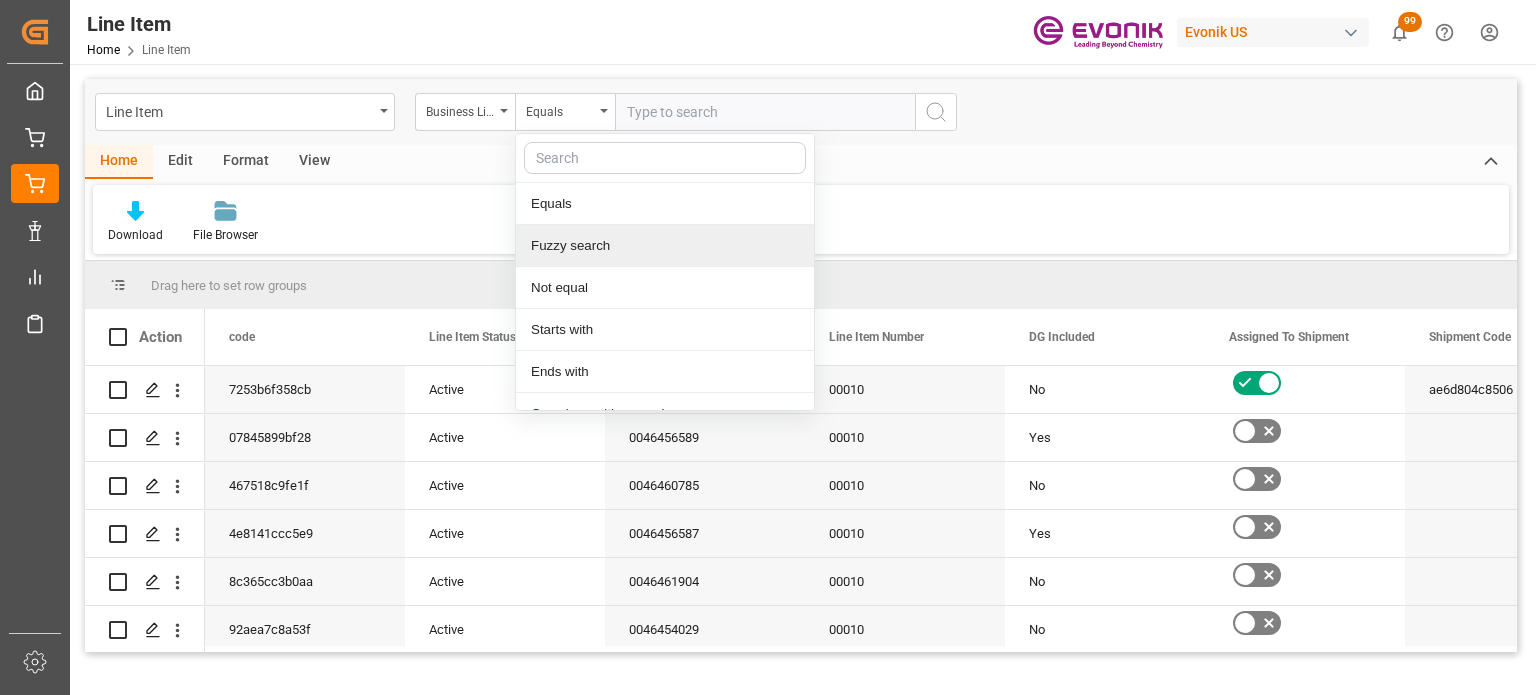 click on "Fuzzy search" at bounding box center [665, 246] 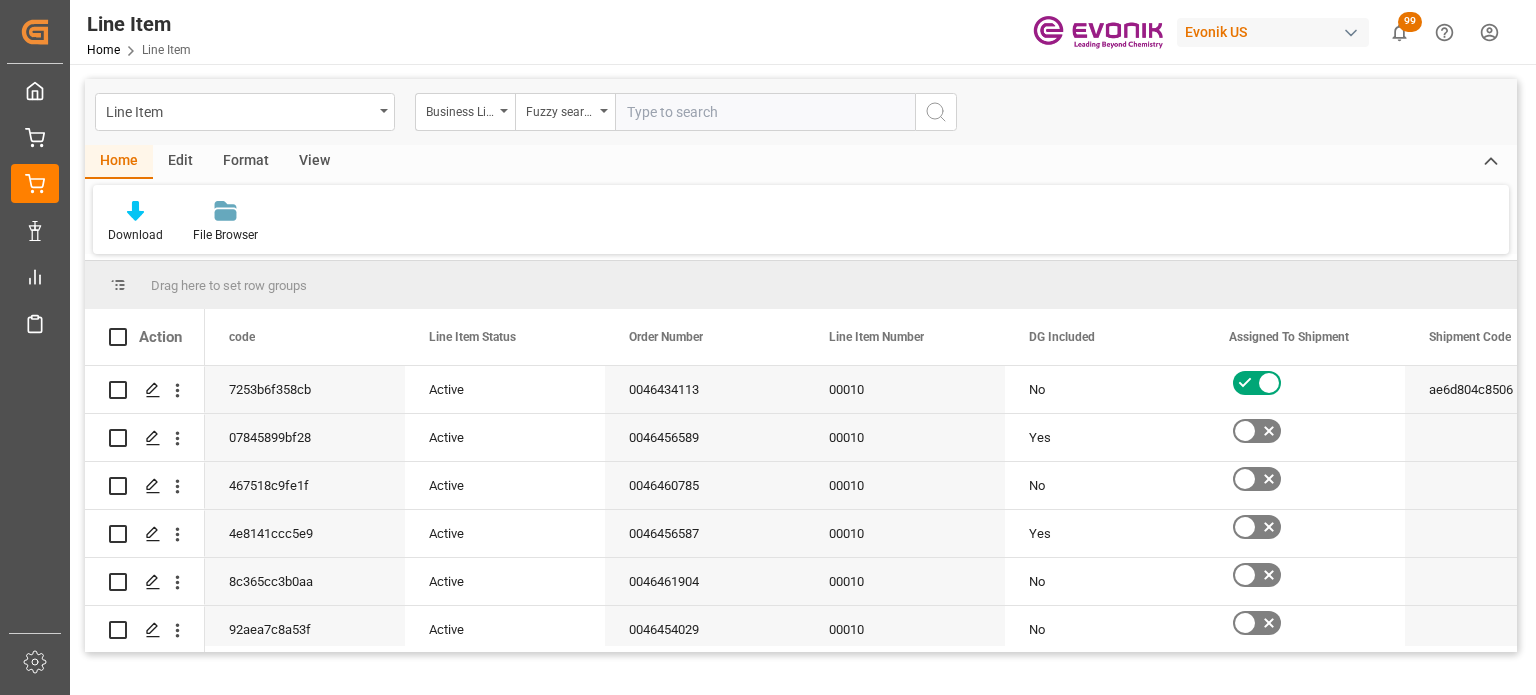 click at bounding box center [765, 112] 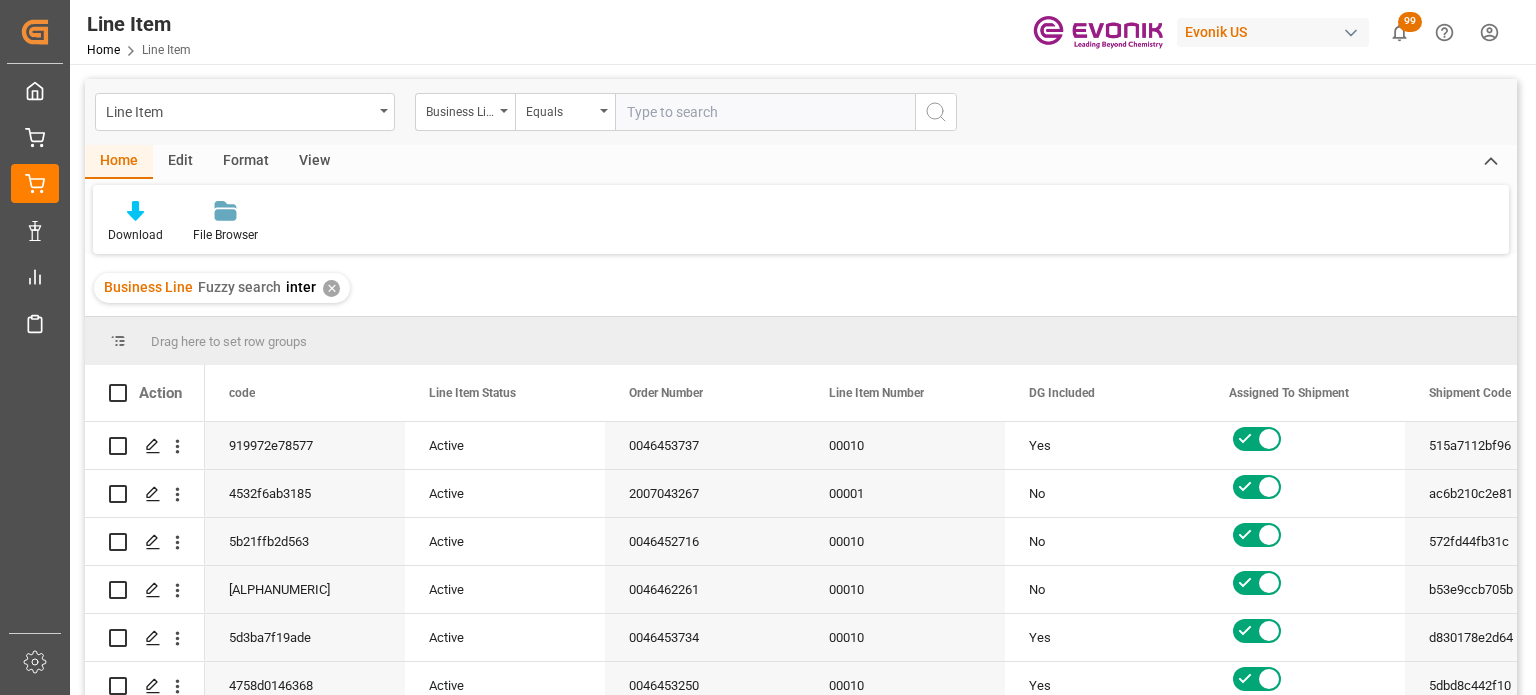 click on "View" at bounding box center [314, 162] 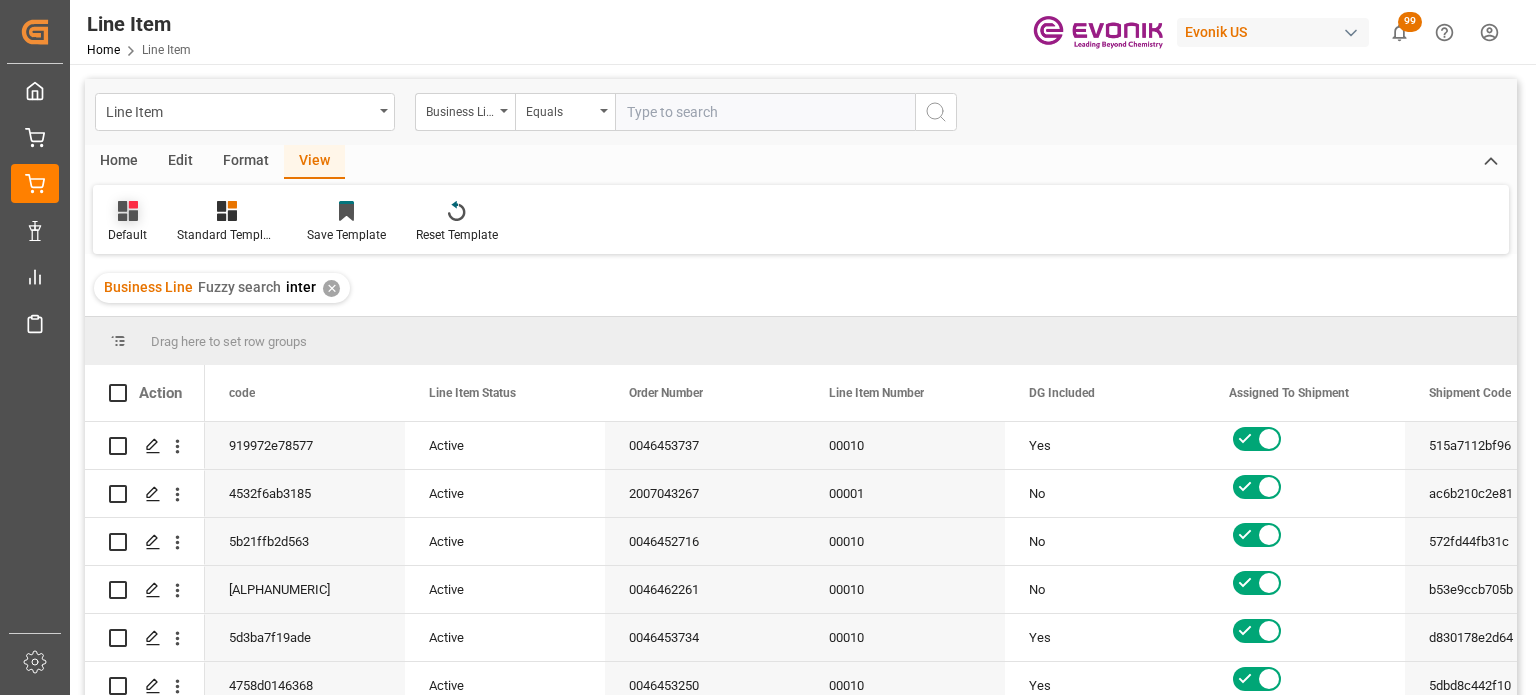click on "Default" at bounding box center [127, 235] 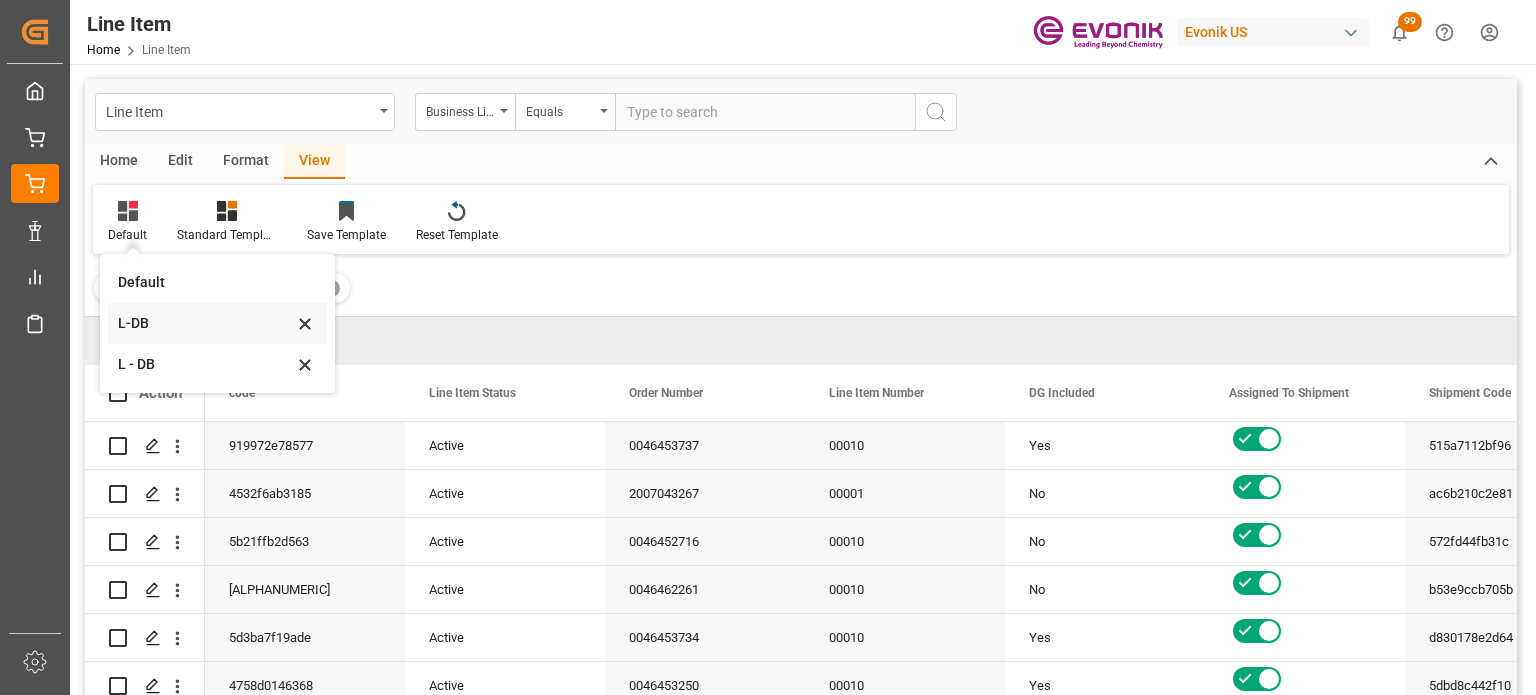 click on "L-DB" at bounding box center (205, 282) 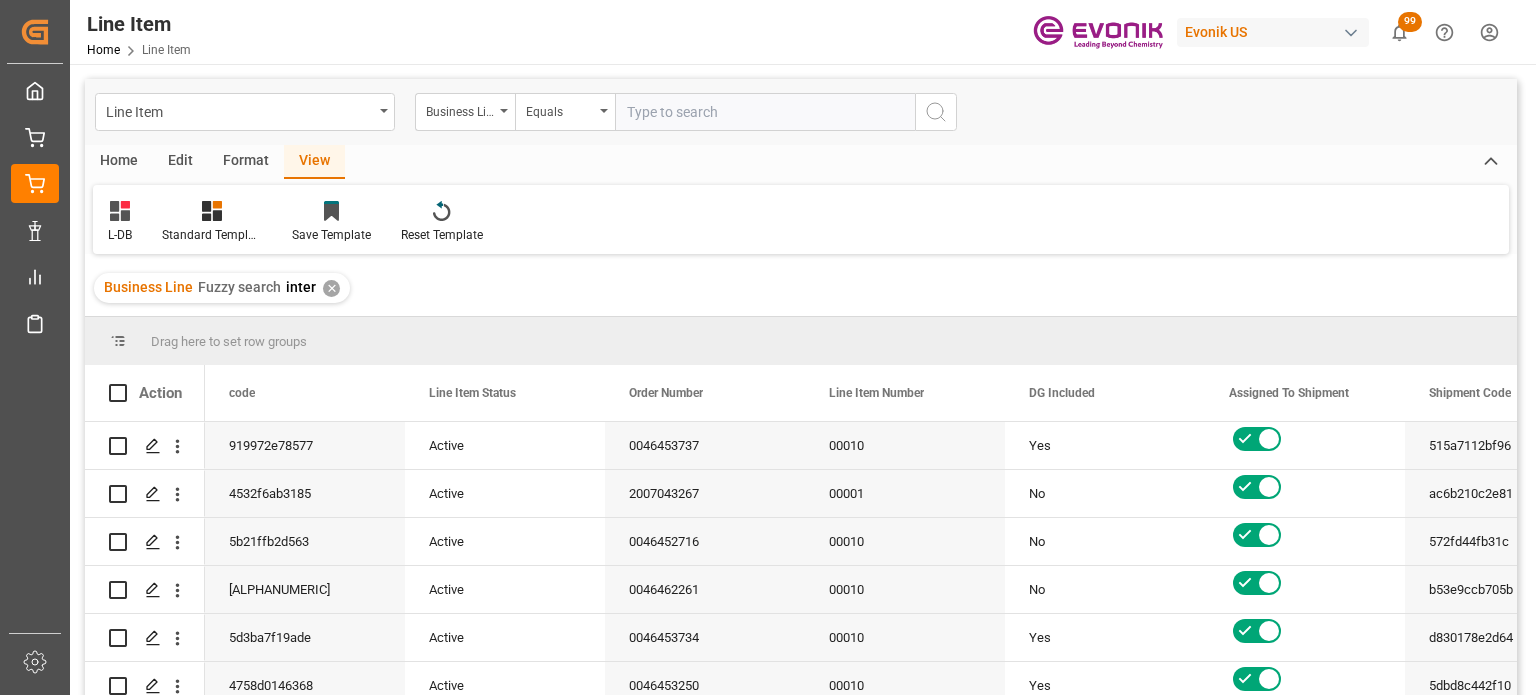 click on "Home" at bounding box center (119, 162) 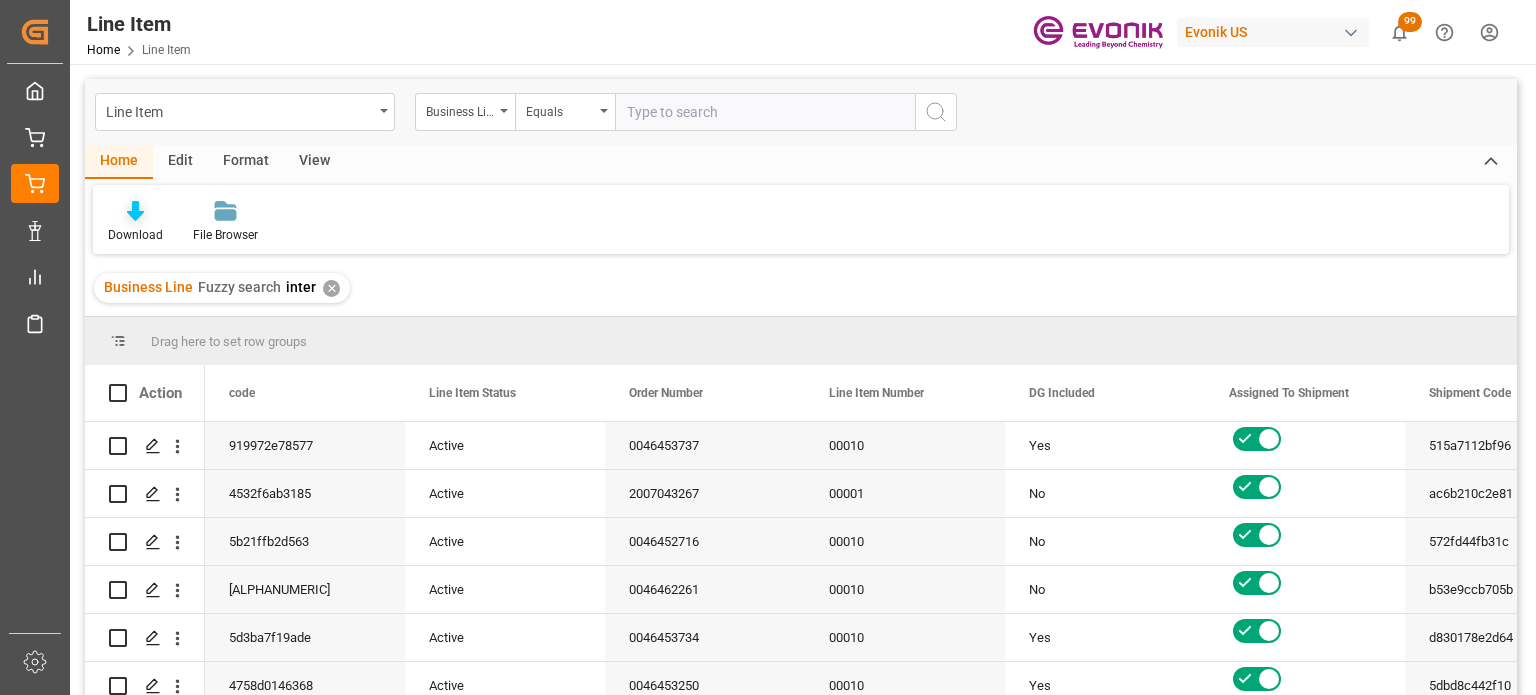 click at bounding box center (135, 211) 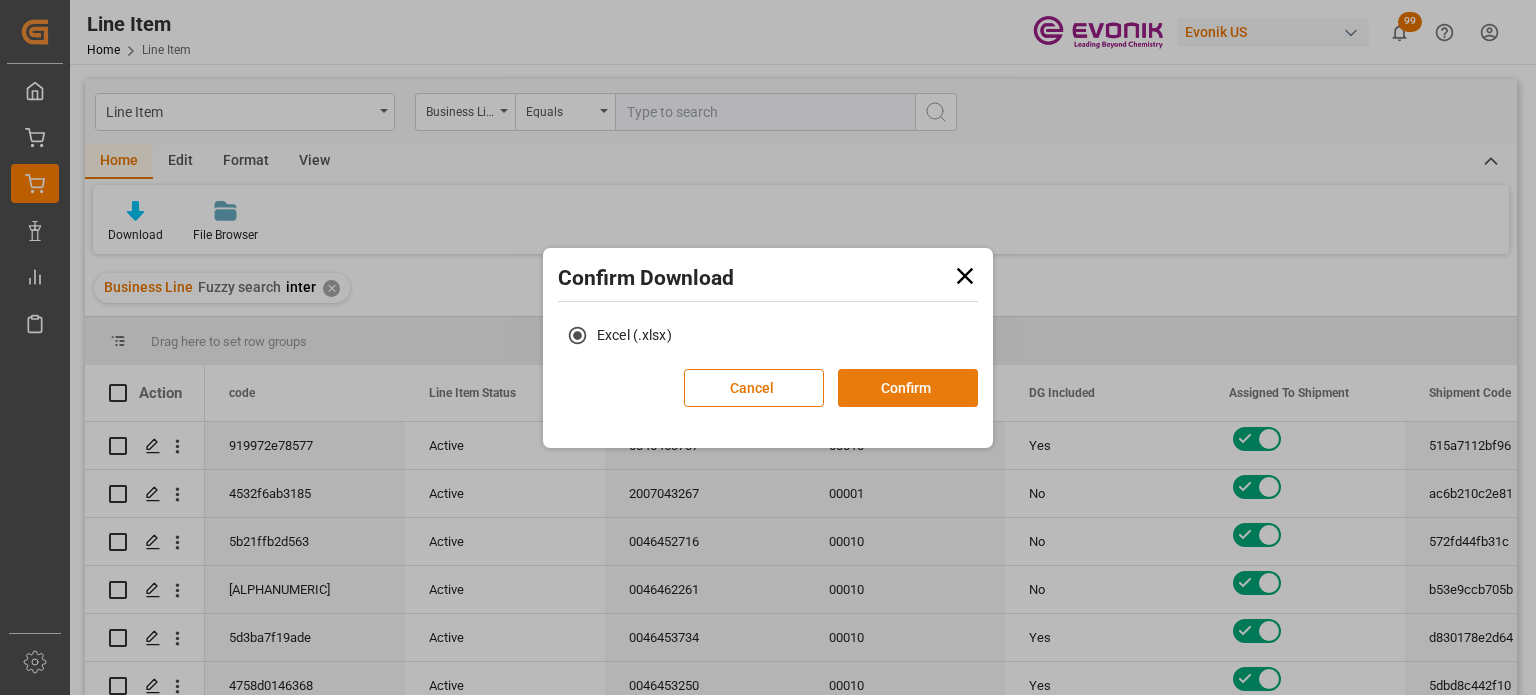 click on "Confirm" at bounding box center [908, 388] 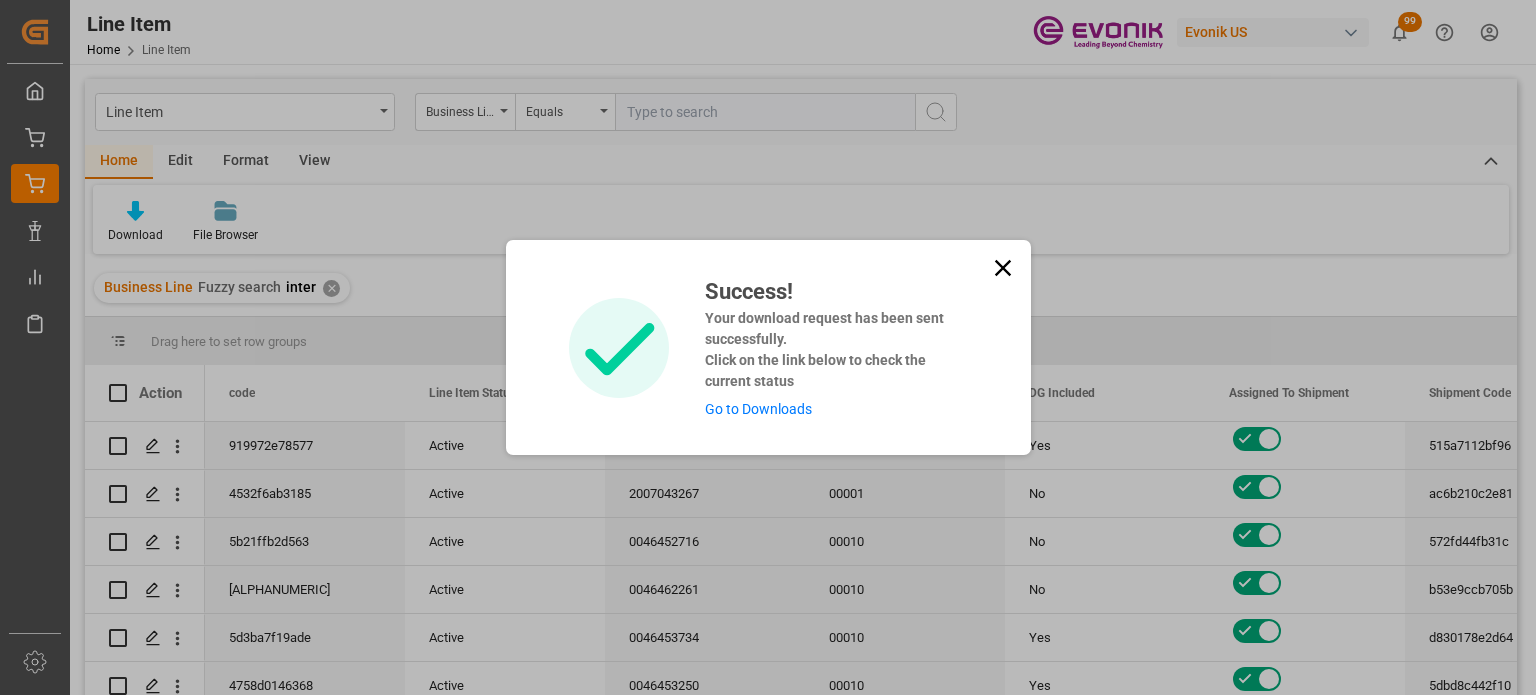 click at bounding box center [1002, 268] 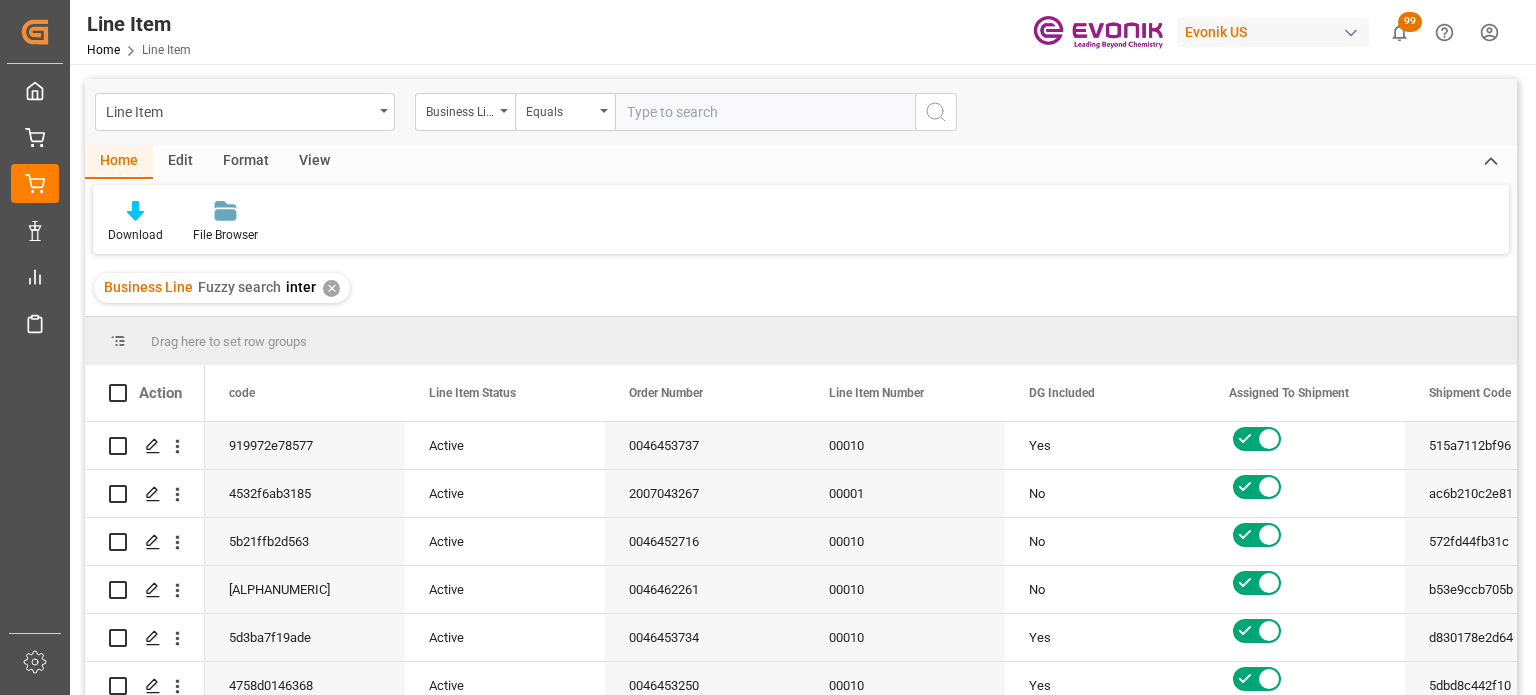 click at bounding box center [1399, 32] 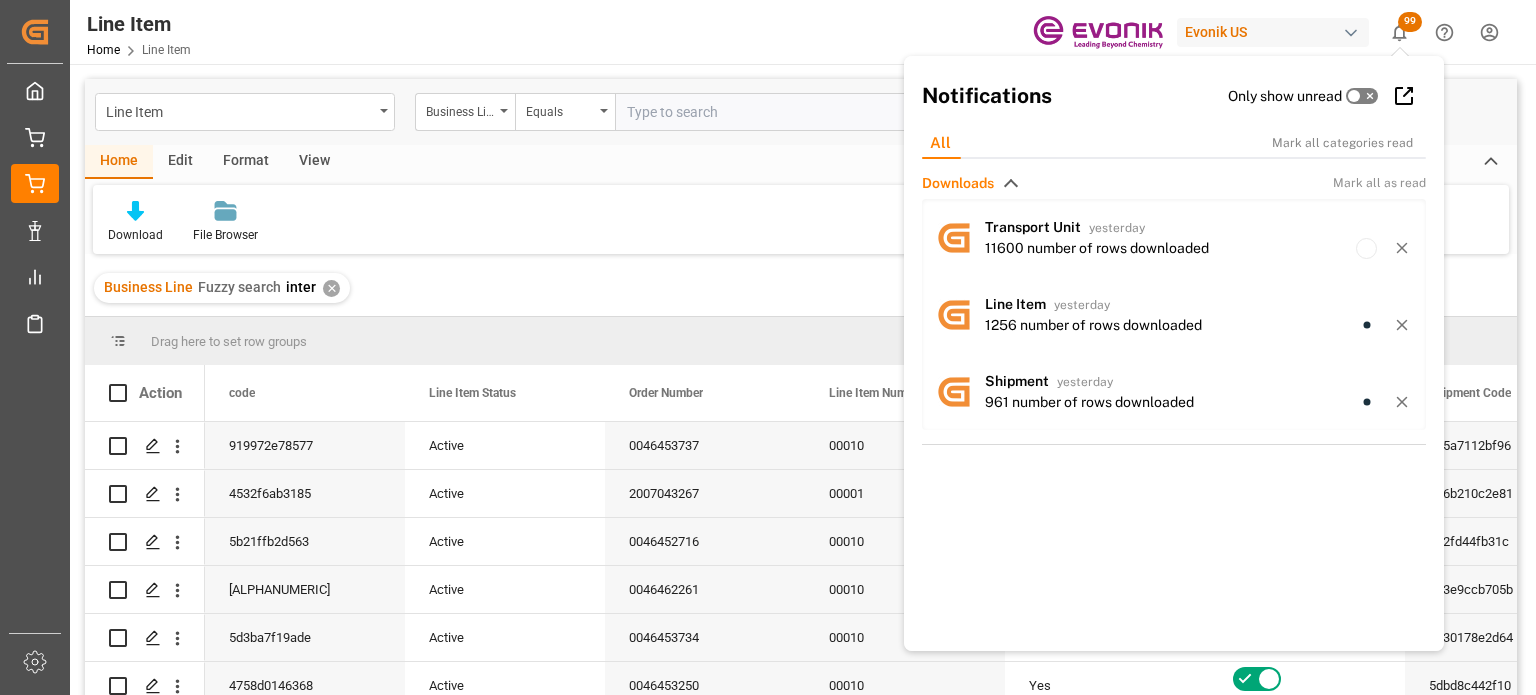 click at bounding box center (1399, 32) 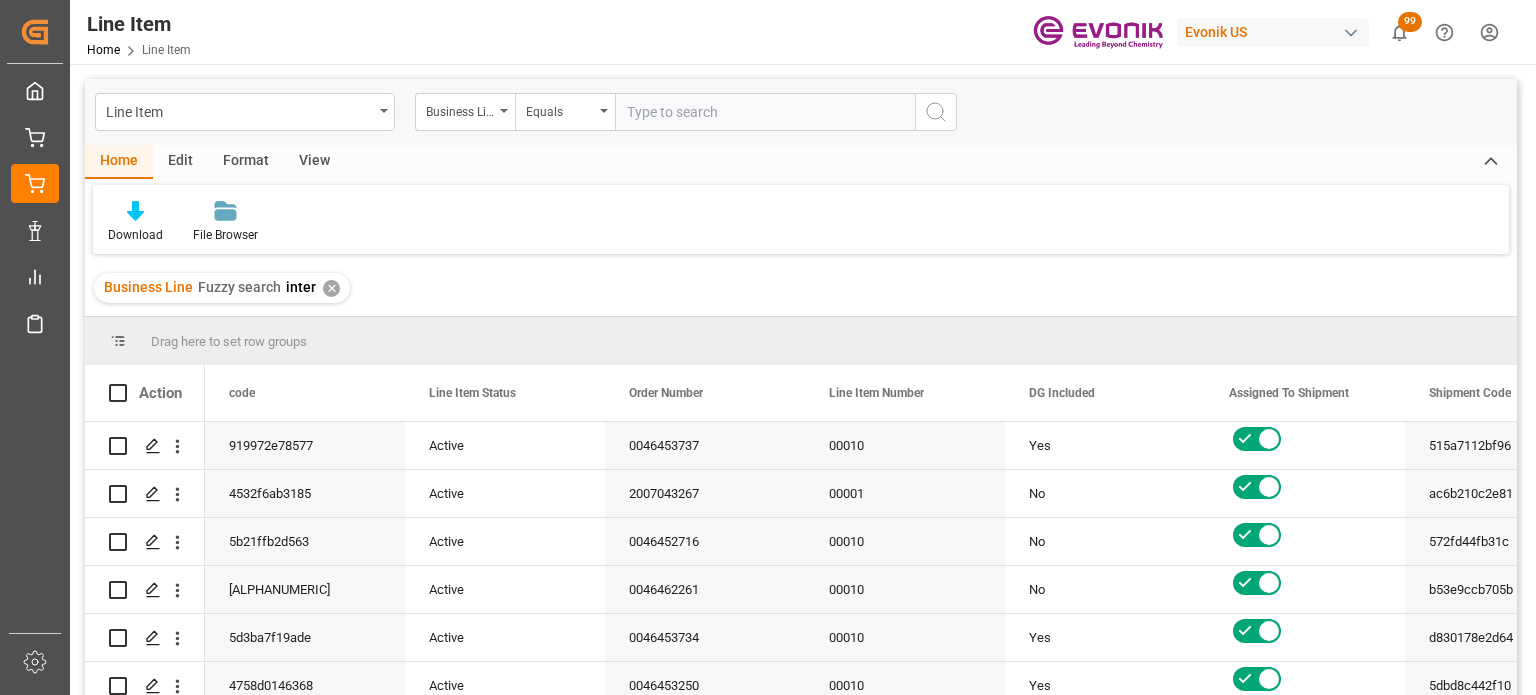 click at bounding box center [1444, 32] 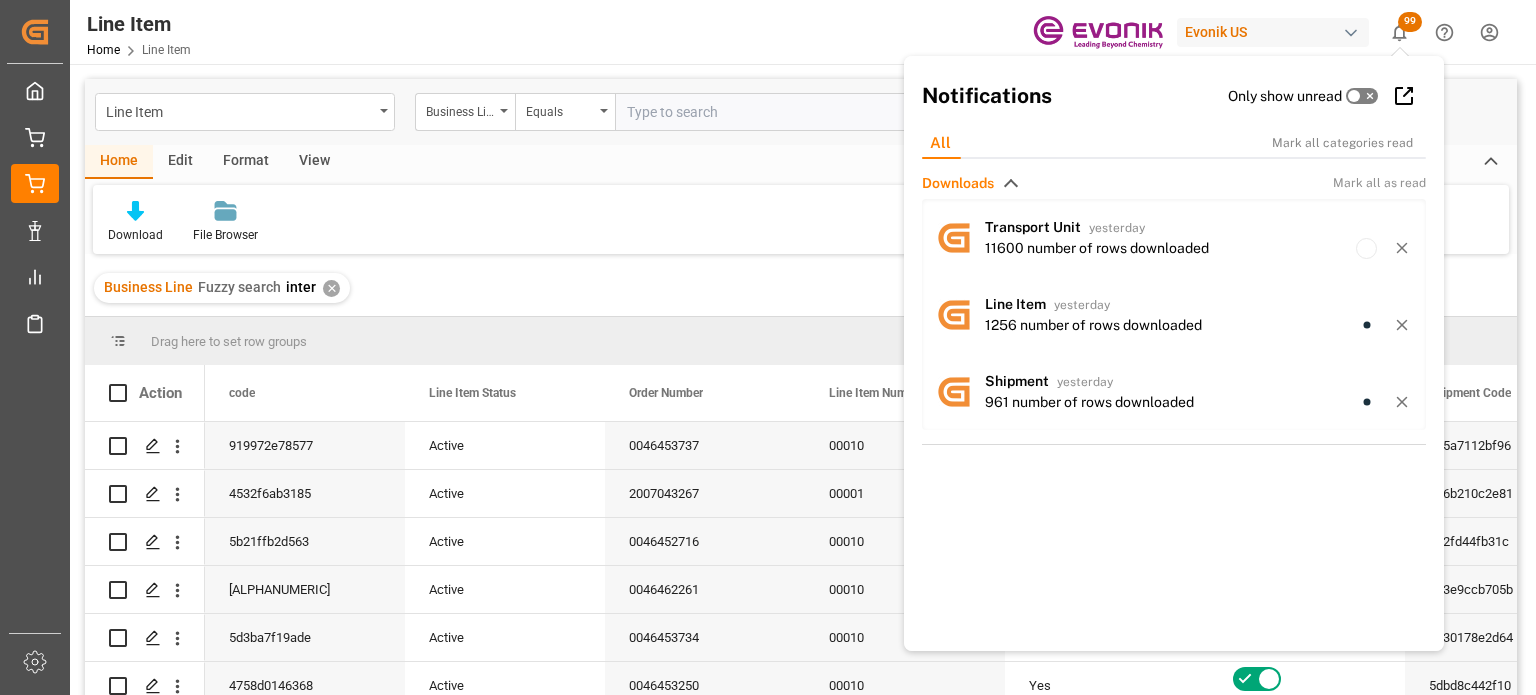 click on "Line Item Home Line Item Evonik US 99 Notifications Only show unread All Mark all categories read Downloads Mark all as read Transport Unit yesterday [NUMBER] number of rows downloaded Line Item yesterday [NUMBER] number of rows downloaded Shipment yesterday [NUMBER] number of rows downloaded" at bounding box center (796, 32) 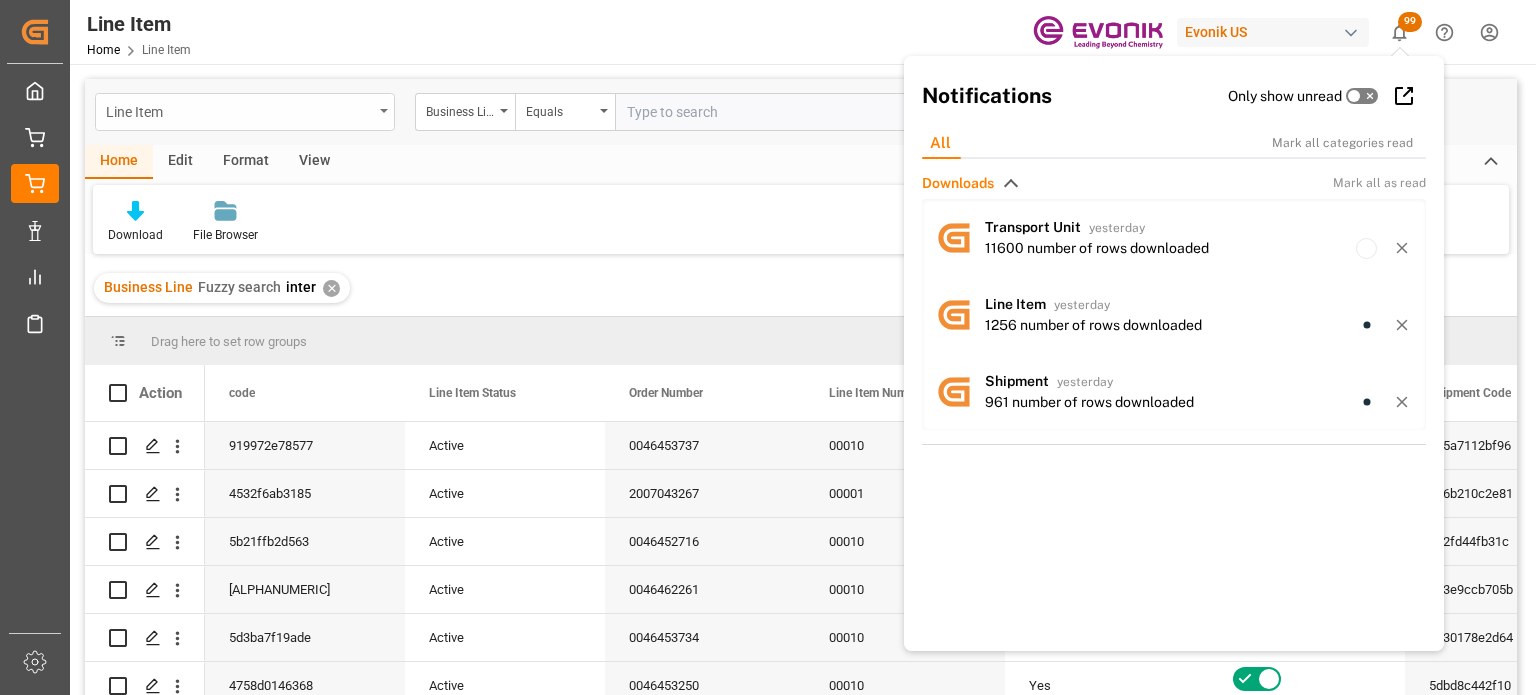 click on "Line Item" at bounding box center [239, 110] 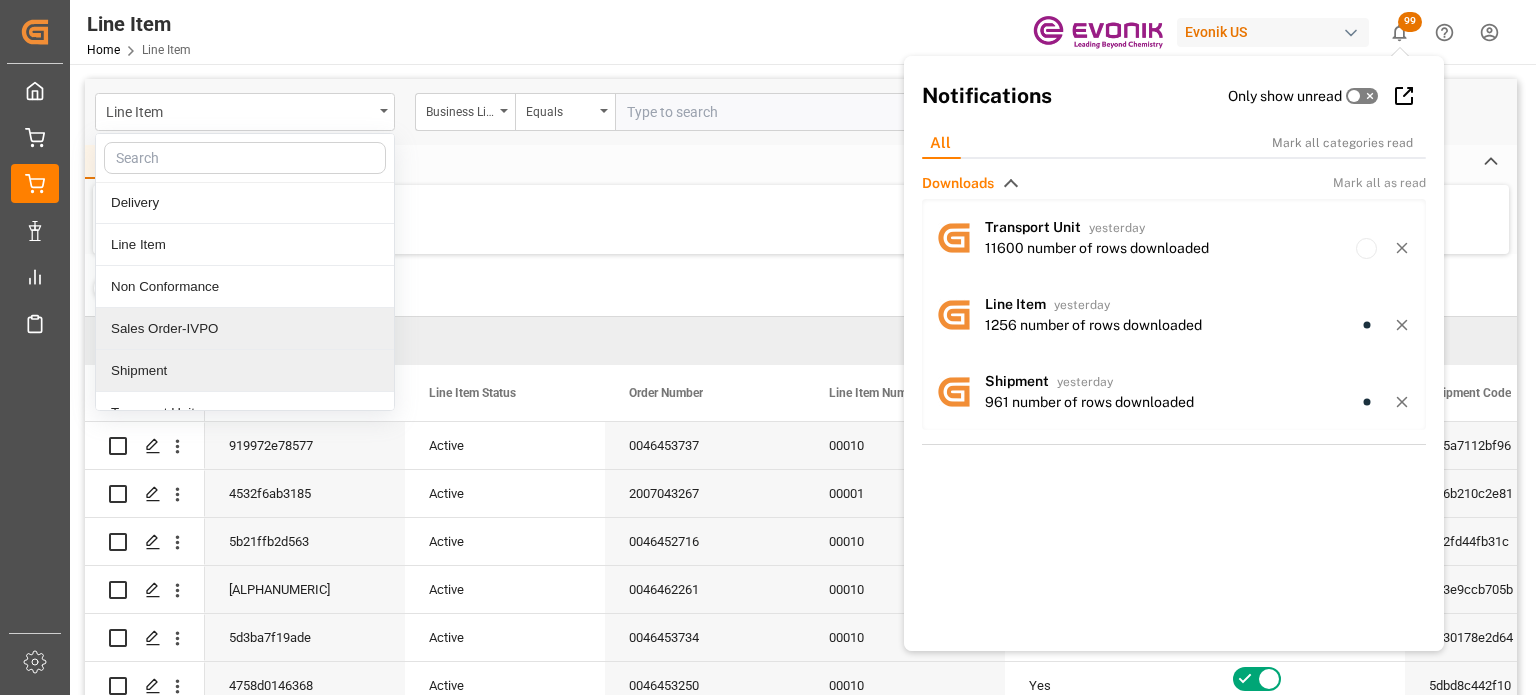 scroll, scrollTop: 64, scrollLeft: 0, axis: vertical 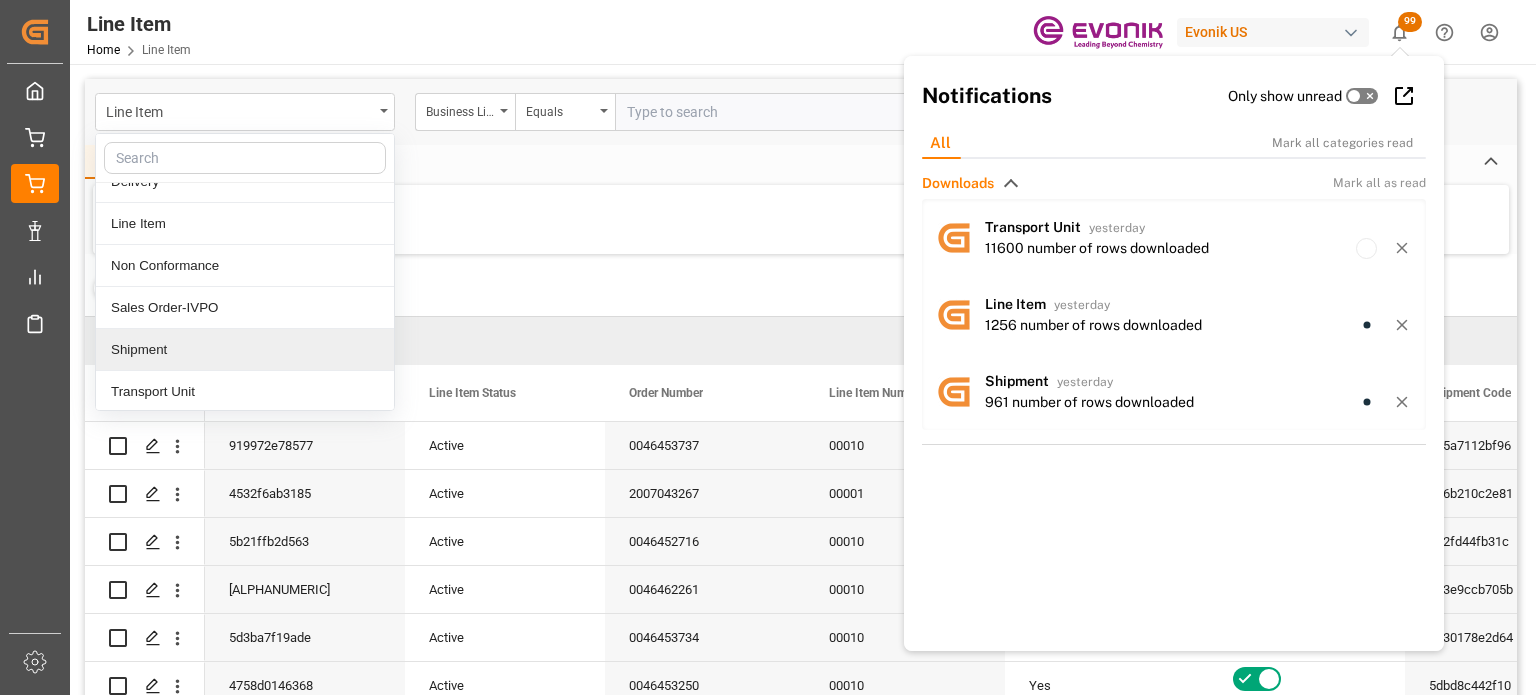 click on "Shipment" at bounding box center [245, 350] 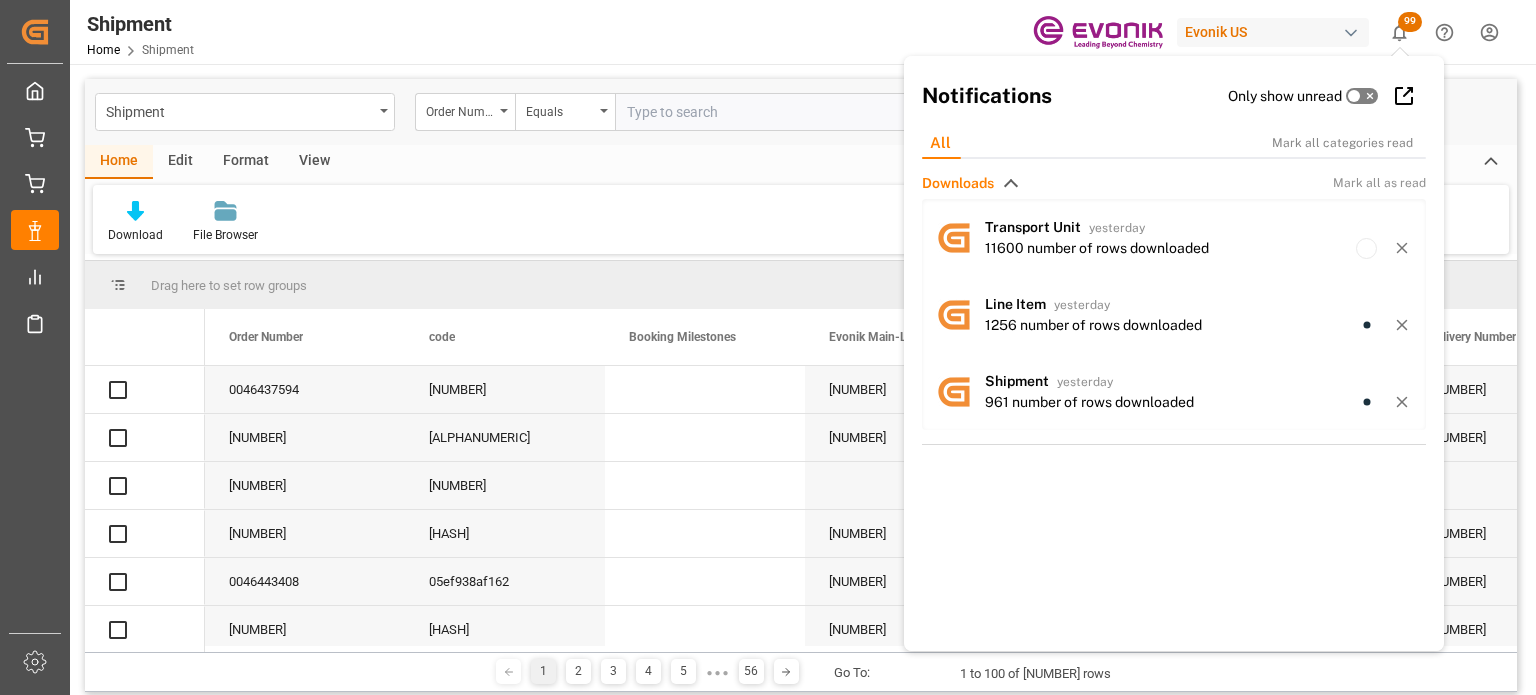 click on "Shipment Home Shipment Evonik US 99 Notifications Only show unread All Mark all categories read Downloads Mark all as read Transport Unit yesterday [NUMBER] number of rows downloaded Line Item yesterday [NUMBER] number of rows downloaded Shipment yesterday [NUMBER] number of rows downloaded" at bounding box center [796, 32] 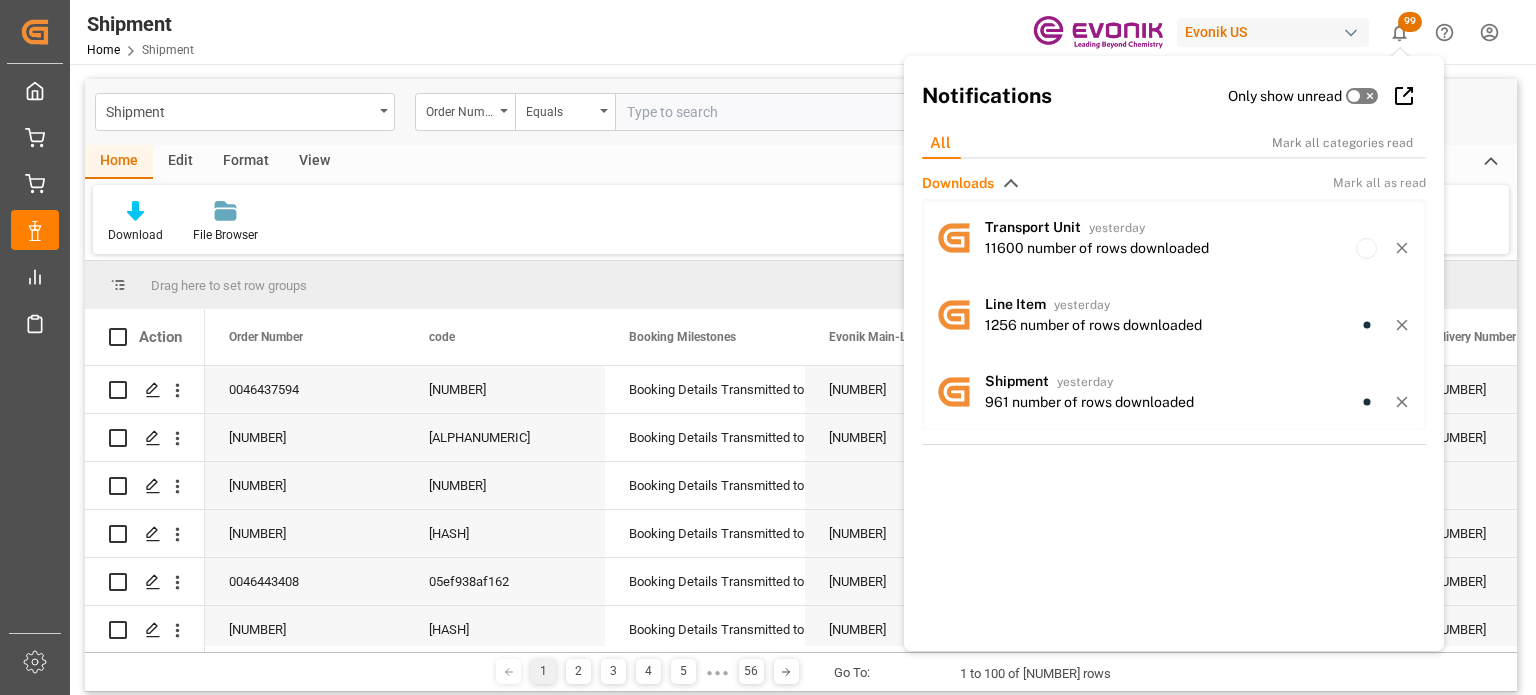 click on "Home Edit Format View" at bounding box center (801, 162) 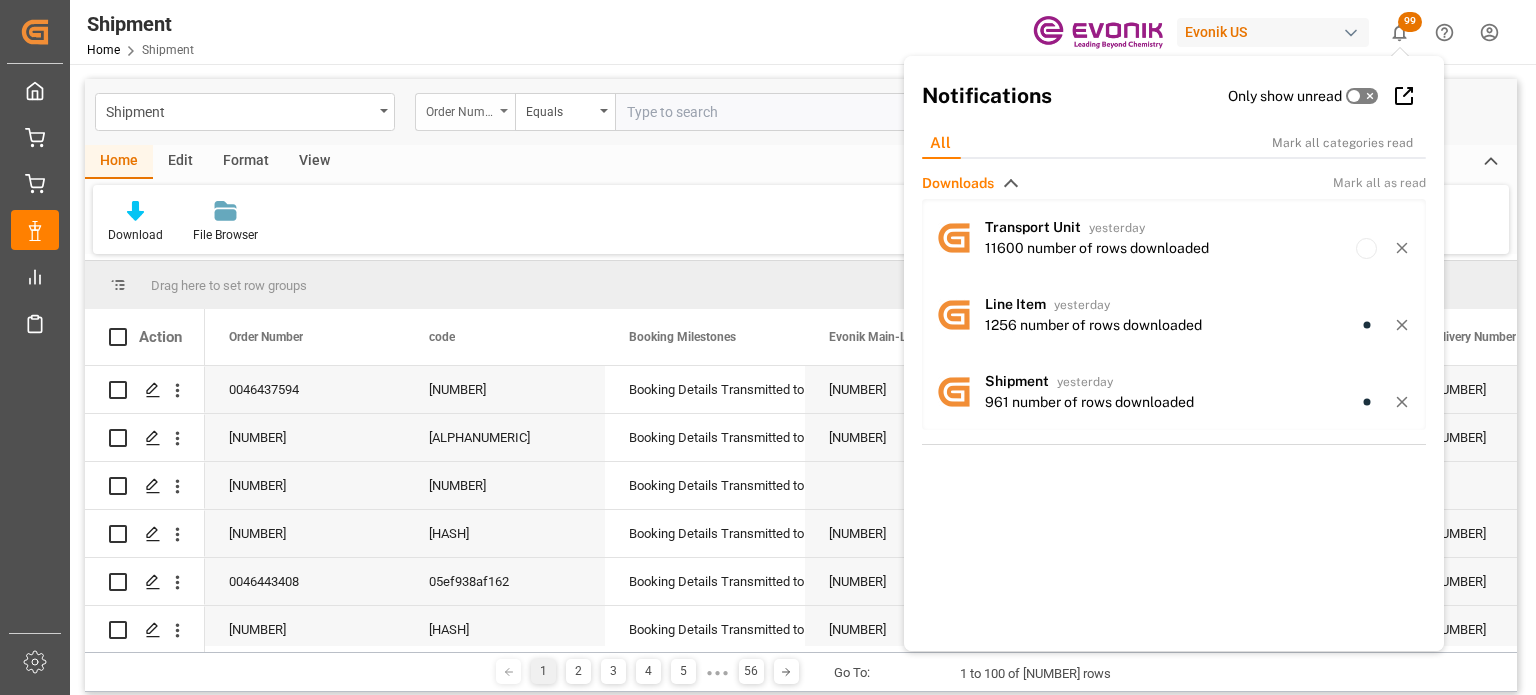 click on "Order Number" at bounding box center [460, 109] 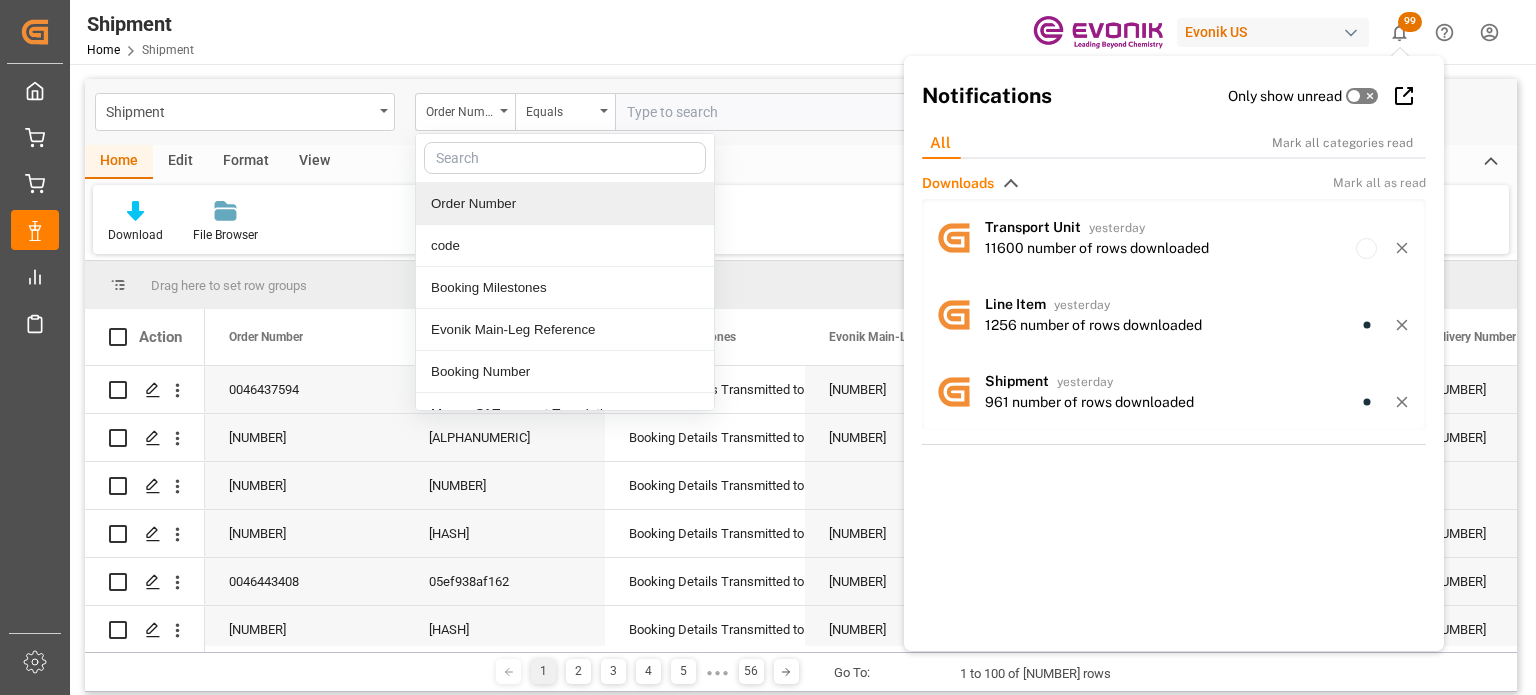 drag, startPoint x: 554, startPoint y: 163, endPoint x: 557, endPoint y: 153, distance: 10.440307 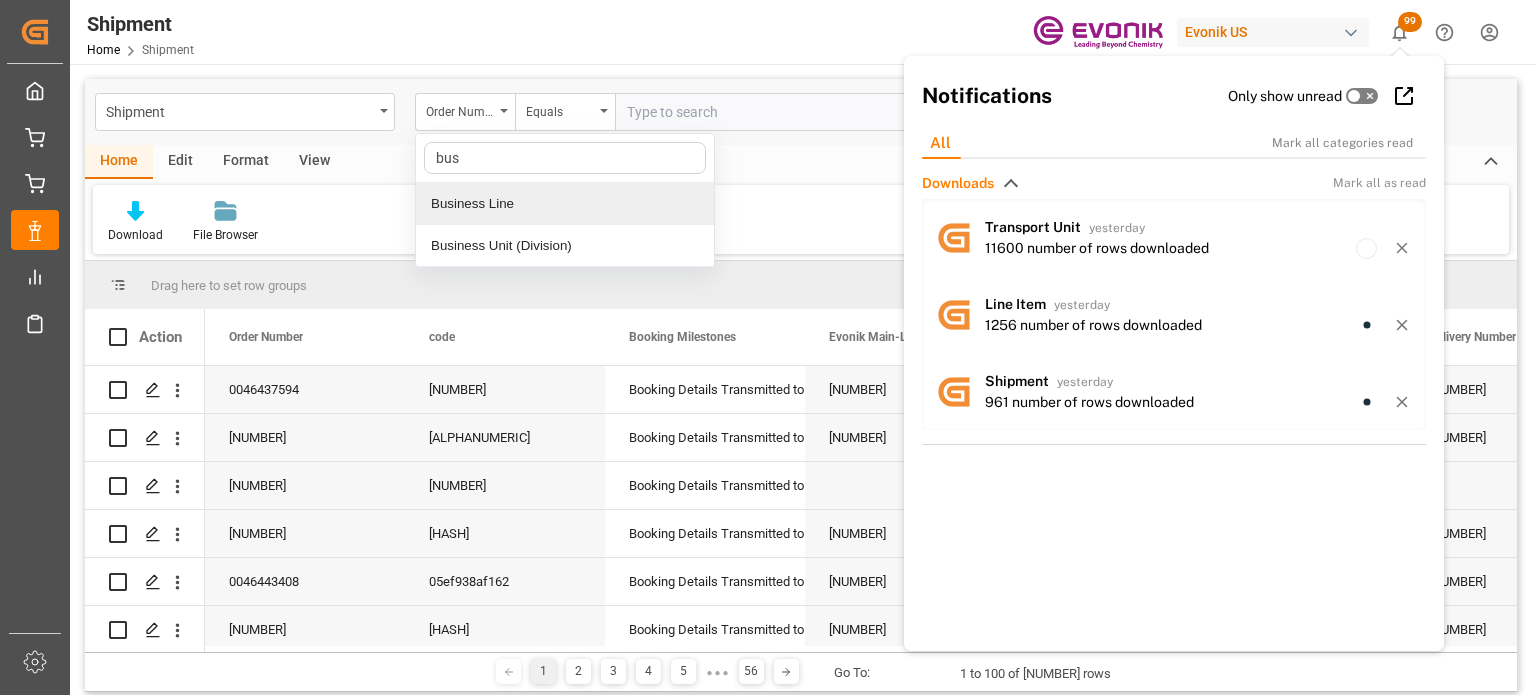 click on "Business Line" at bounding box center (565, 204) 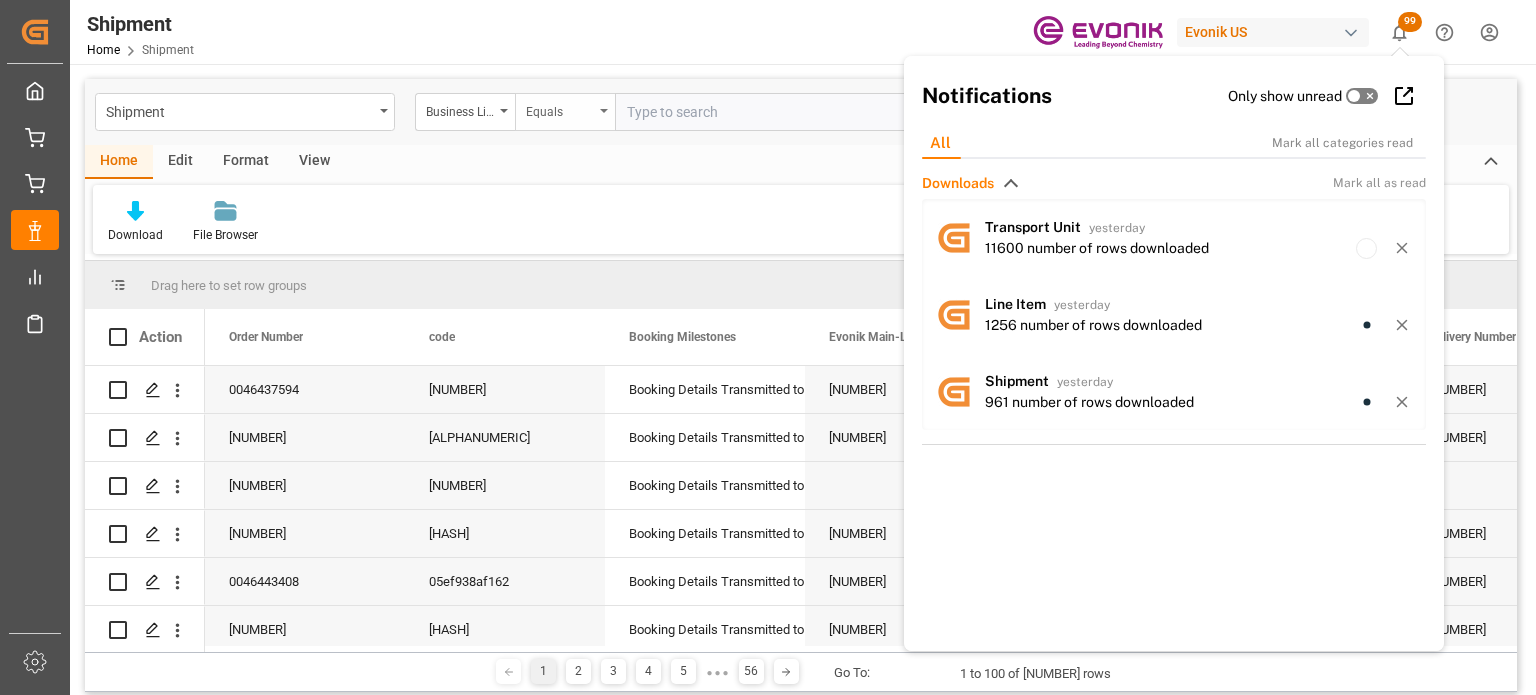 click on "Equals" at bounding box center (565, 112) 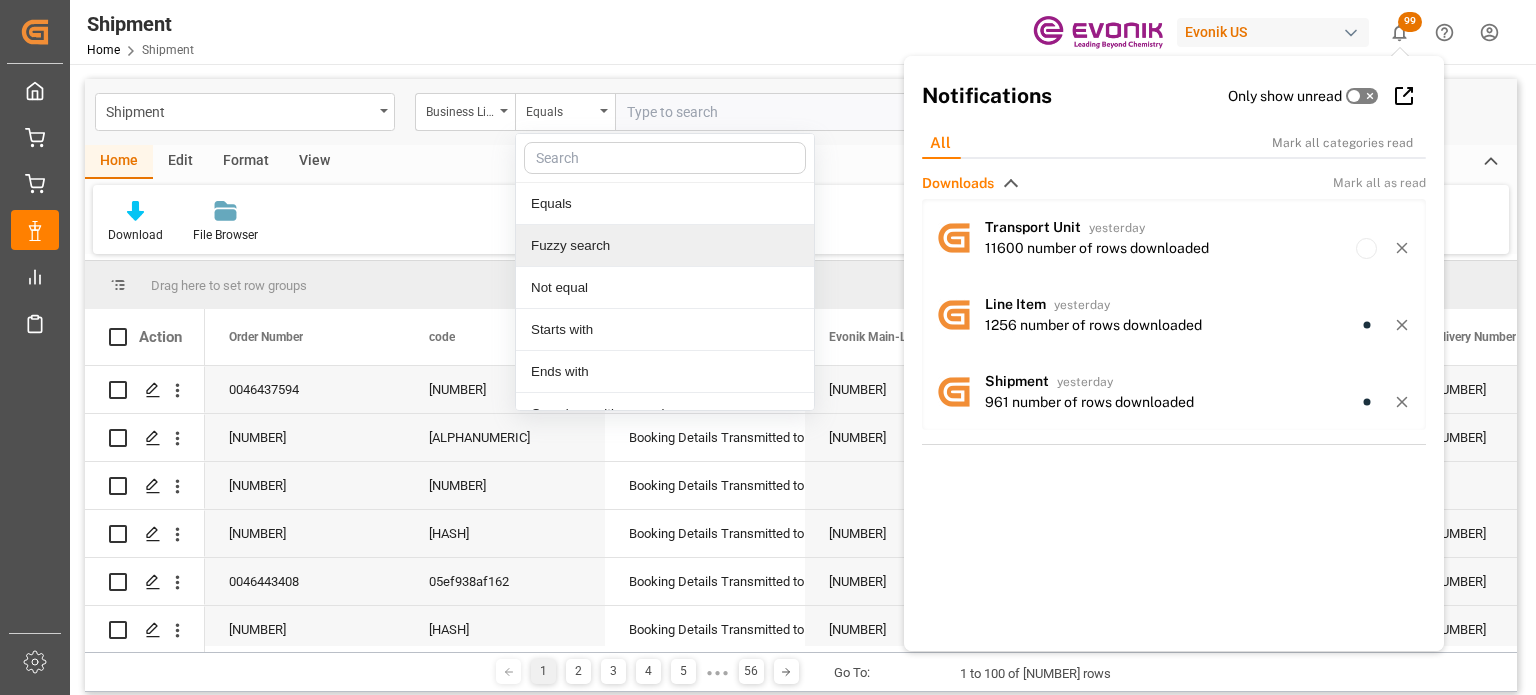 click on "Fuzzy search" at bounding box center (665, 246) 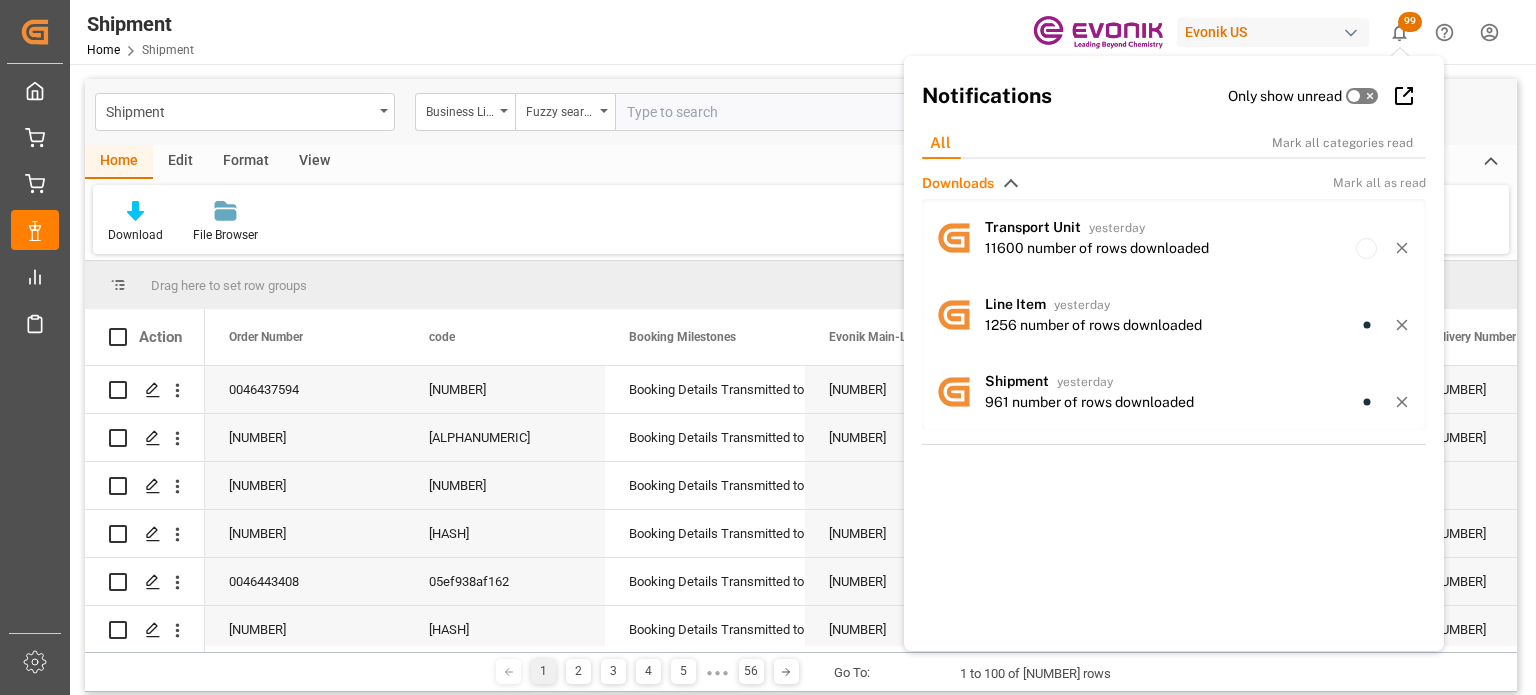 click at bounding box center [765, 112] 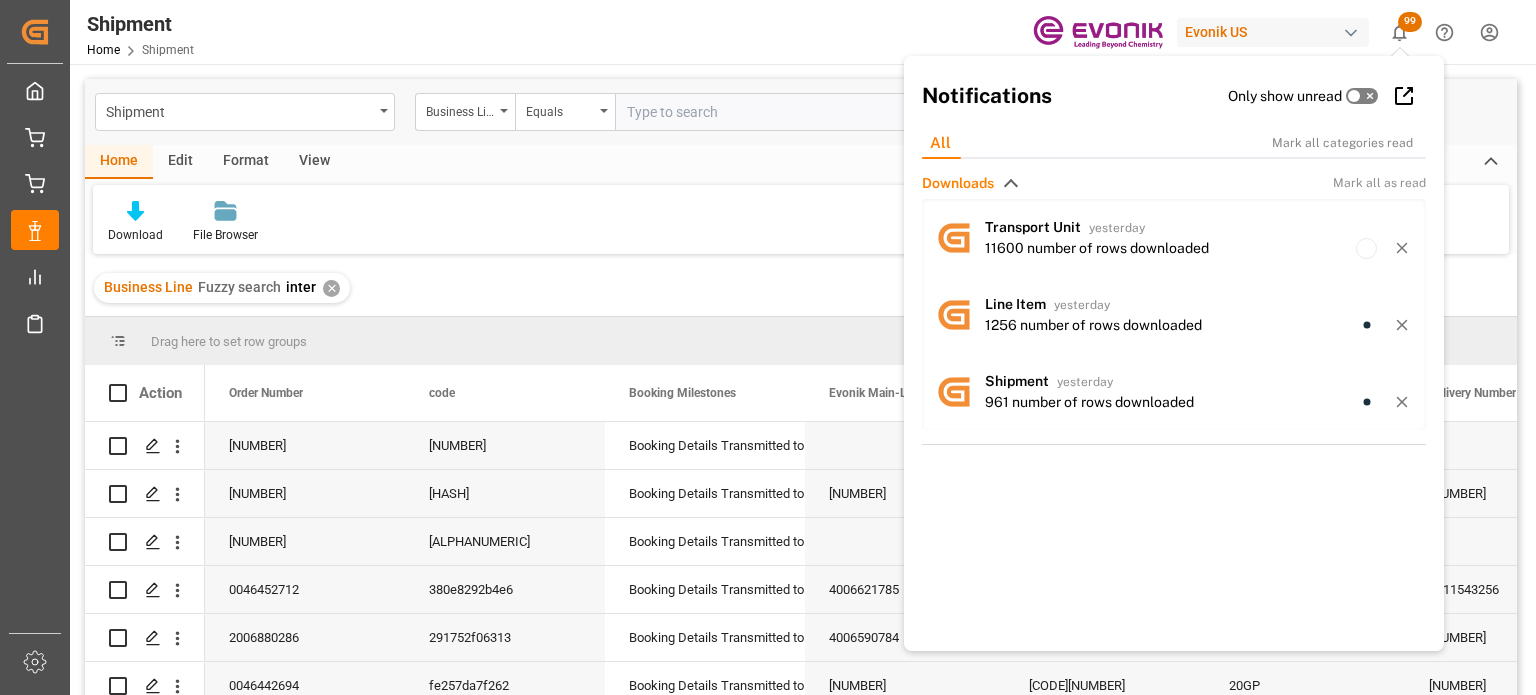click on "View" at bounding box center (314, 162) 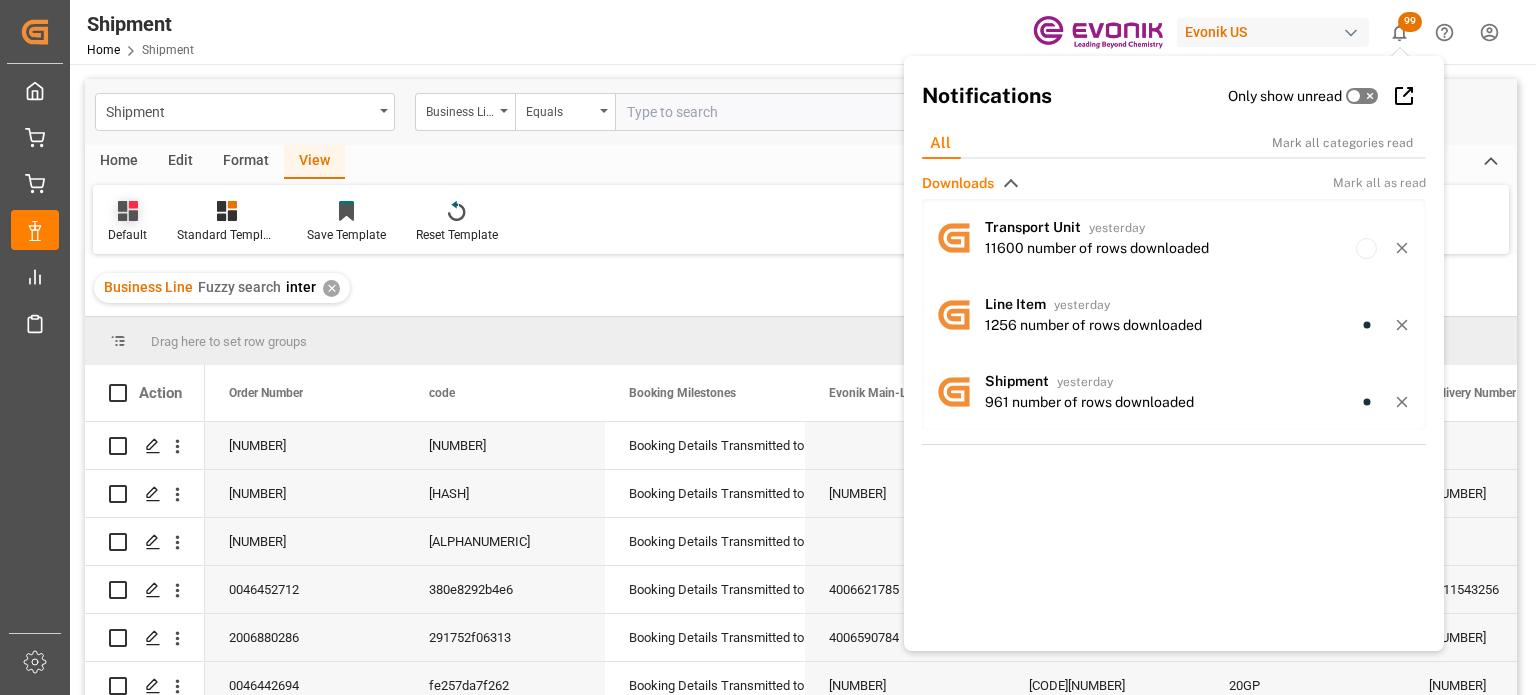 click on "Default" at bounding box center (127, 222) 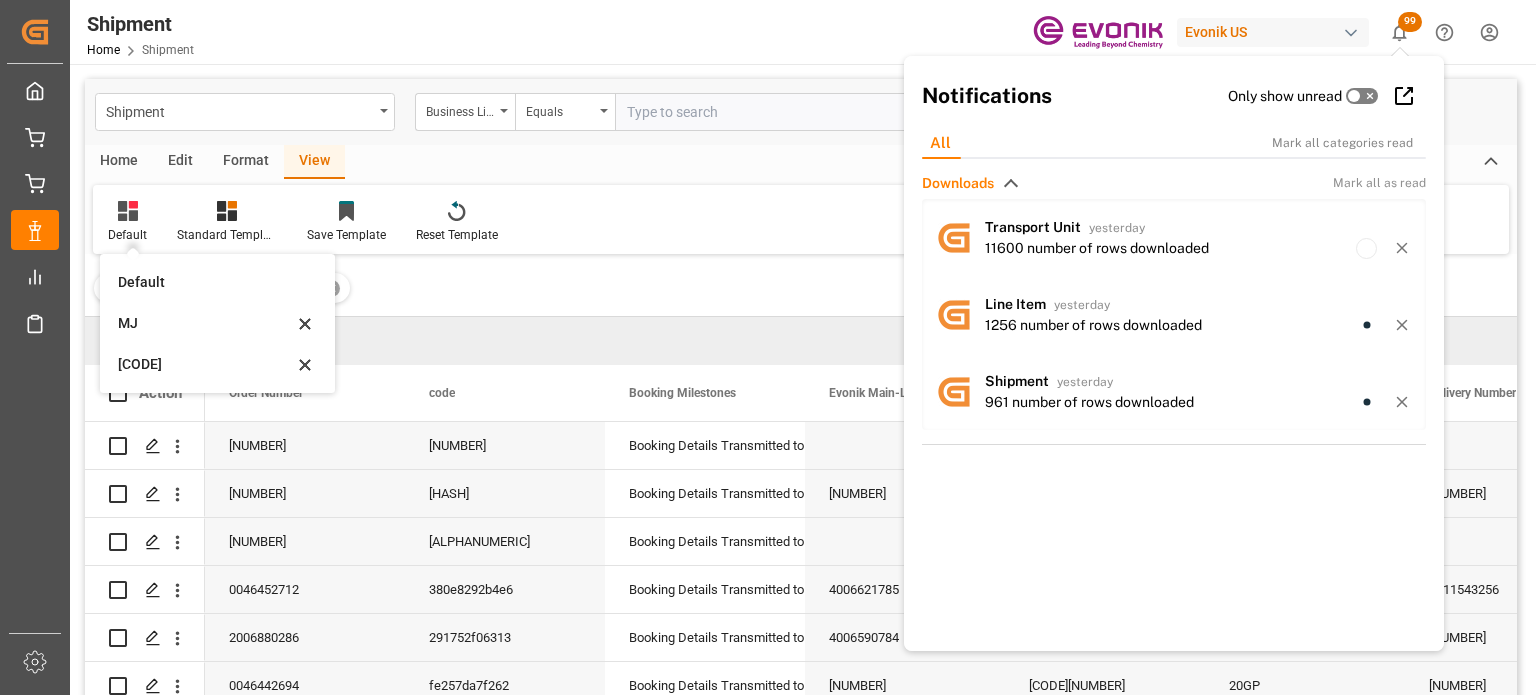 click on "Home" at bounding box center [119, 162] 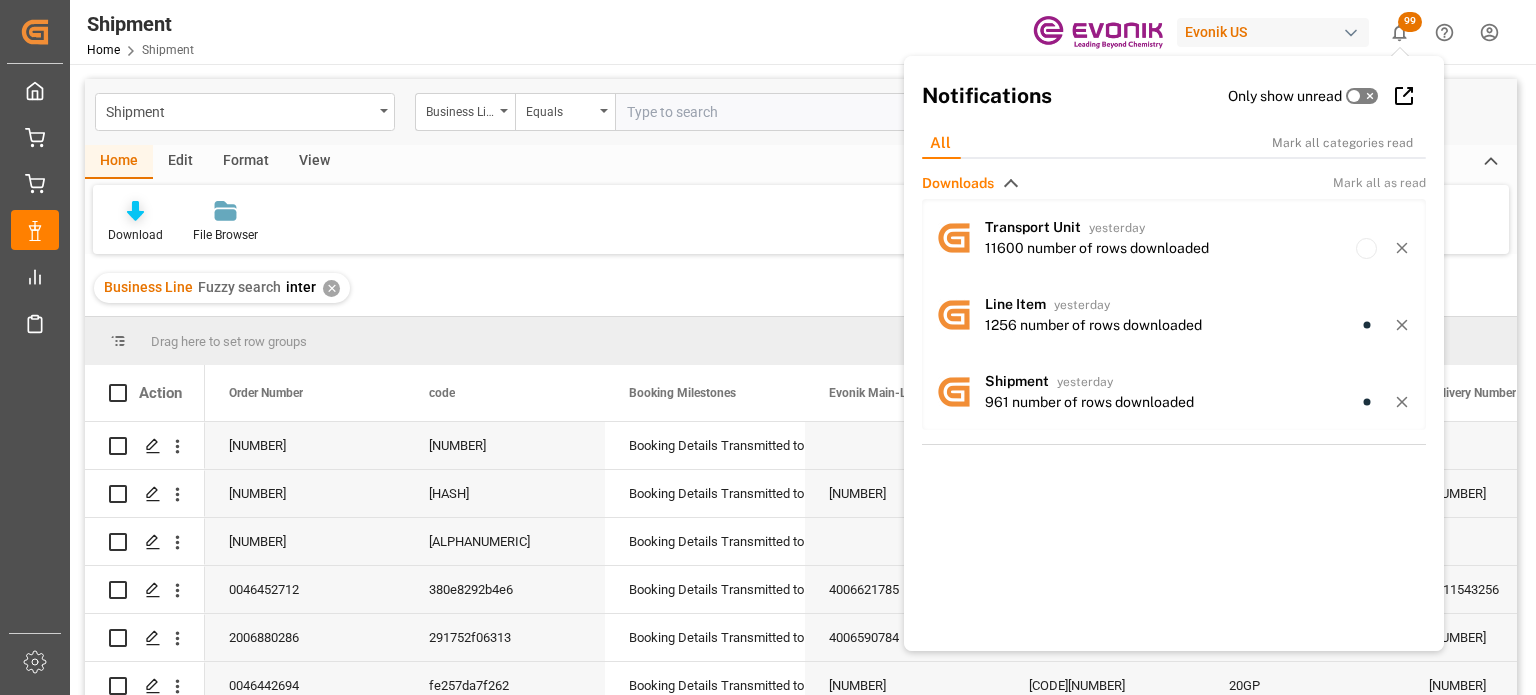 click at bounding box center [135, 211] 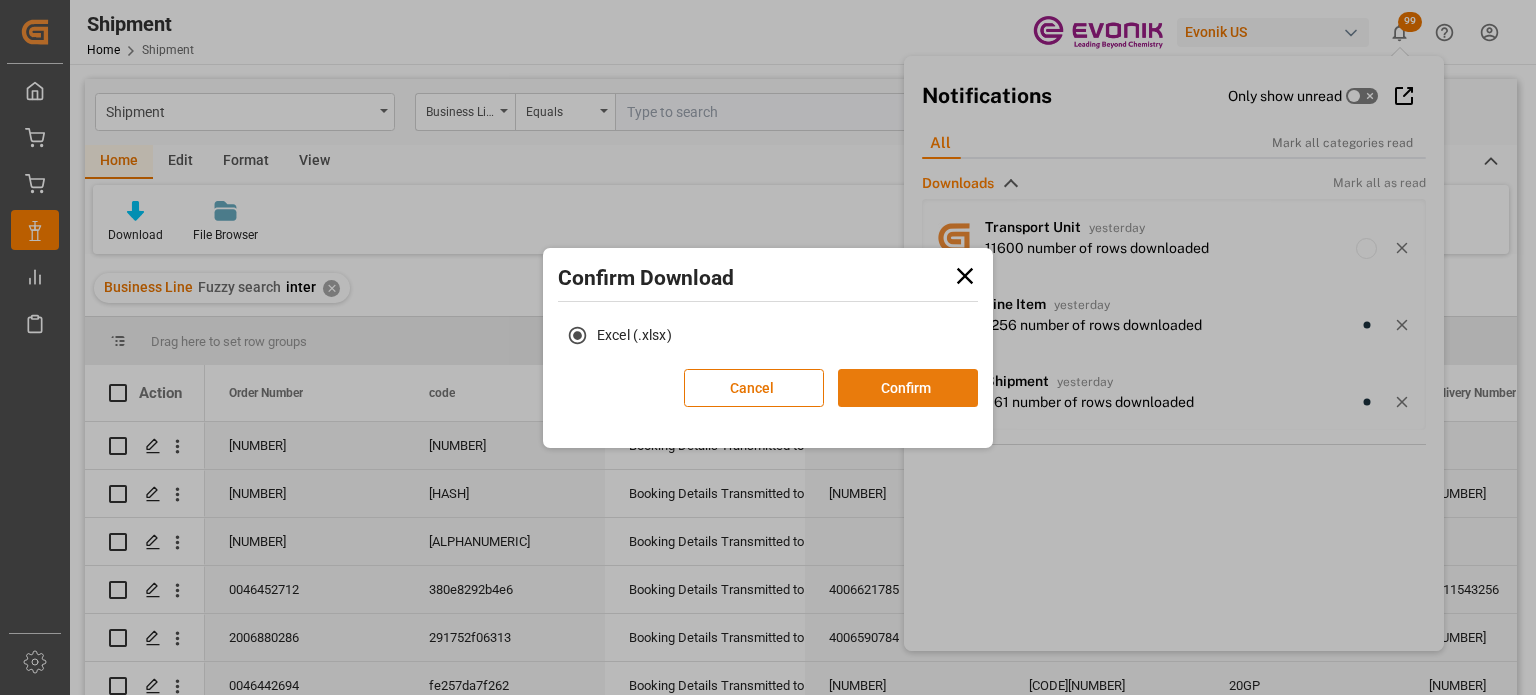 click on "Confirm" at bounding box center [908, 388] 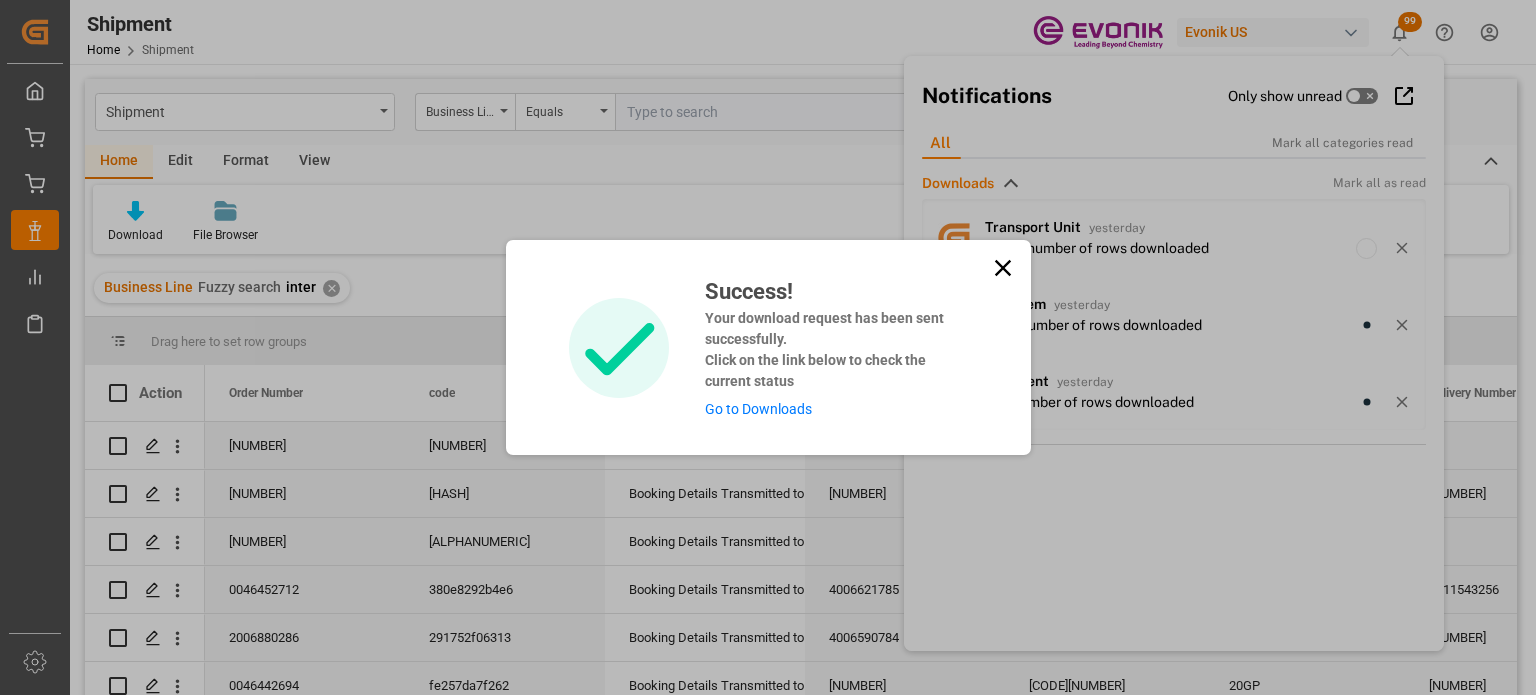drag, startPoint x: 993, startPoint y: 264, endPoint x: 418, endPoint y: 186, distance: 580.2663 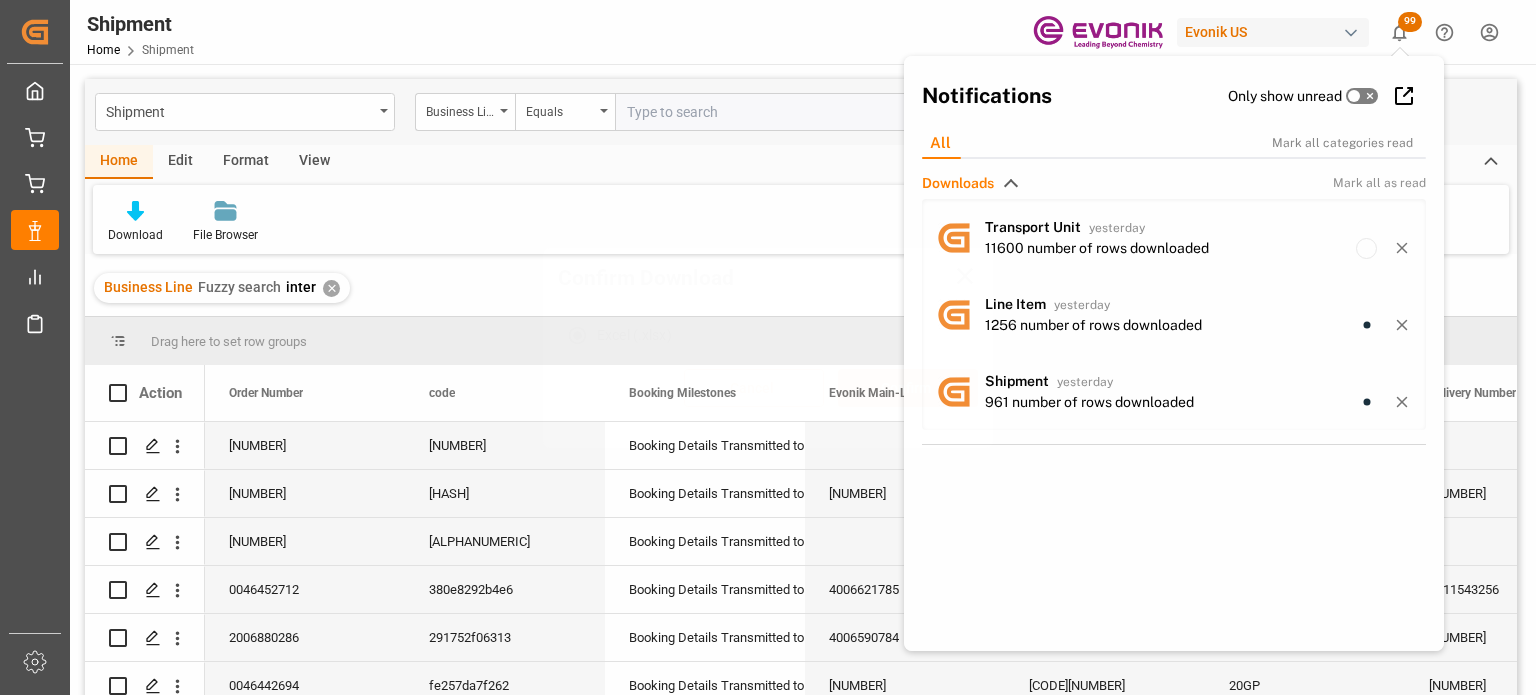 click on "Shipment" at bounding box center (239, 110) 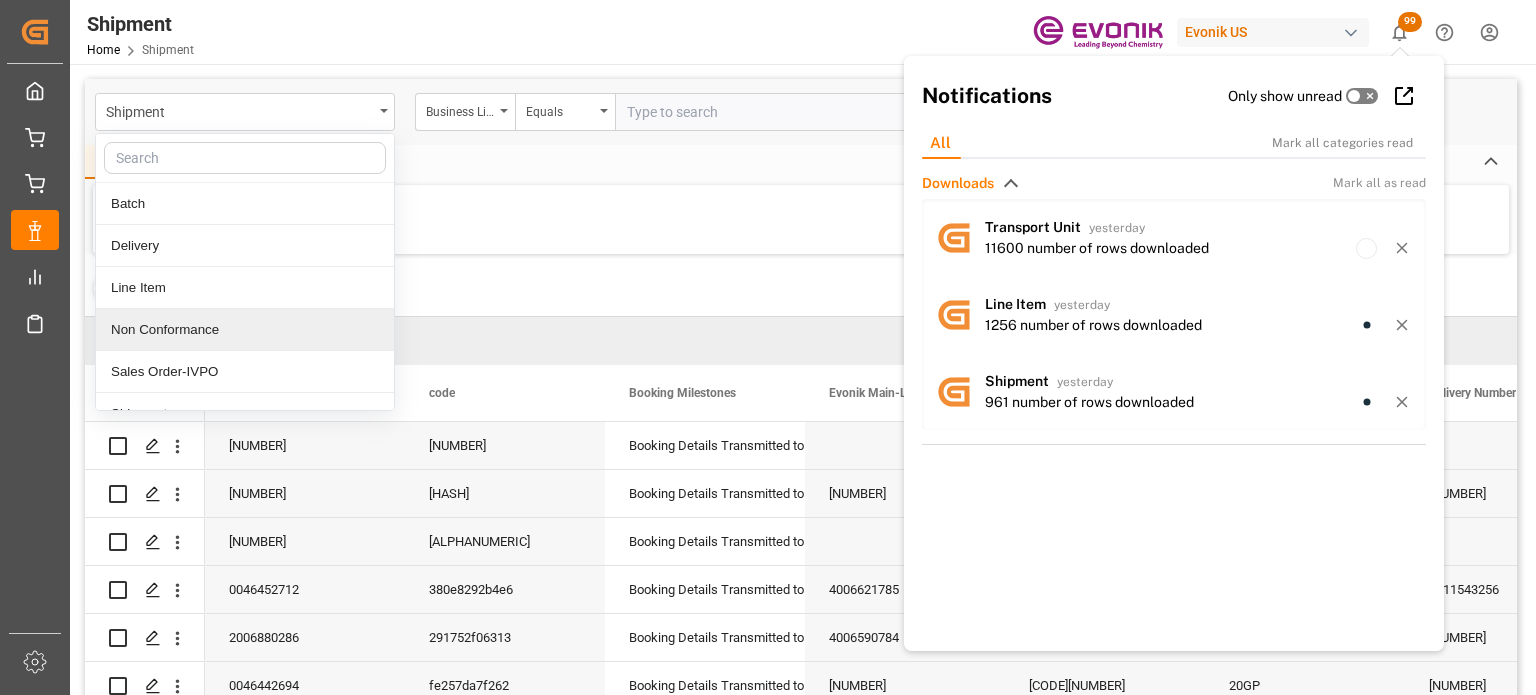scroll, scrollTop: 64, scrollLeft: 0, axis: vertical 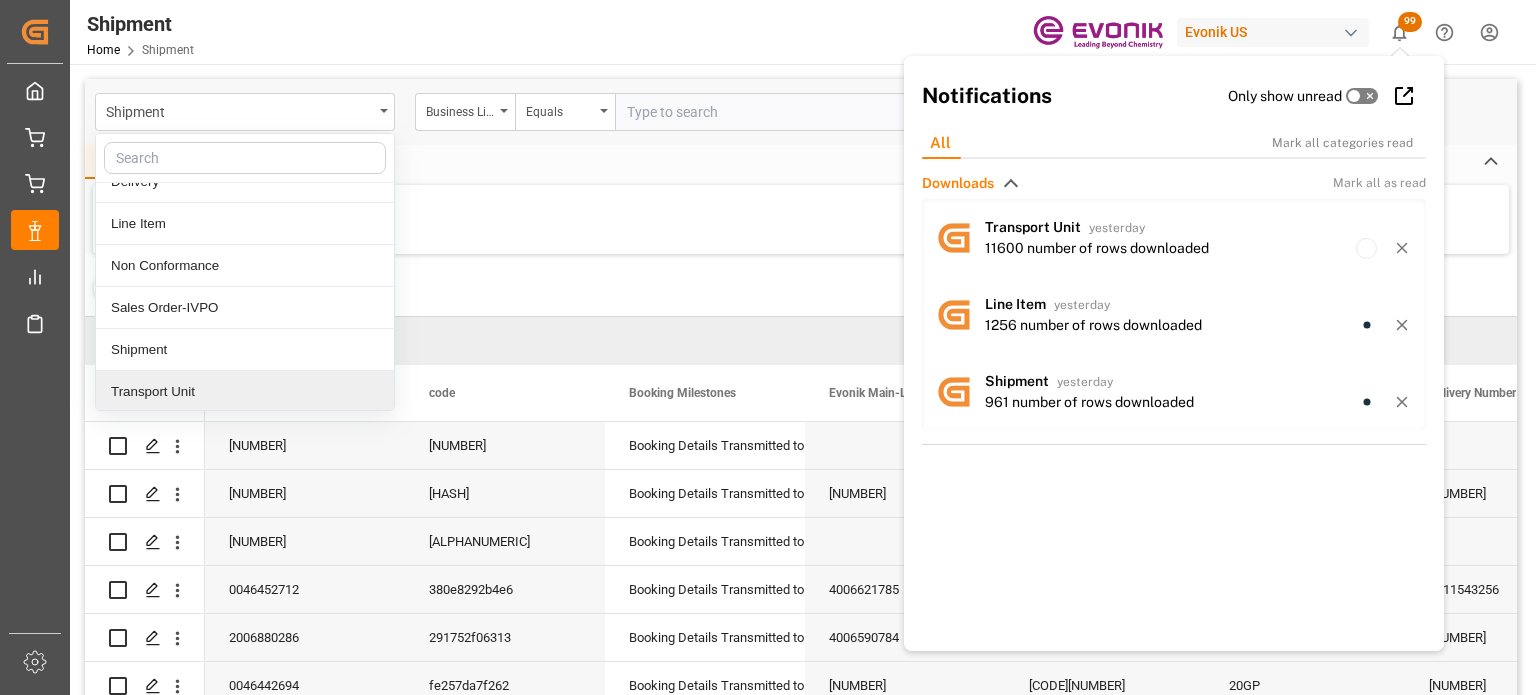 click on "Transport Unit" at bounding box center [245, 392] 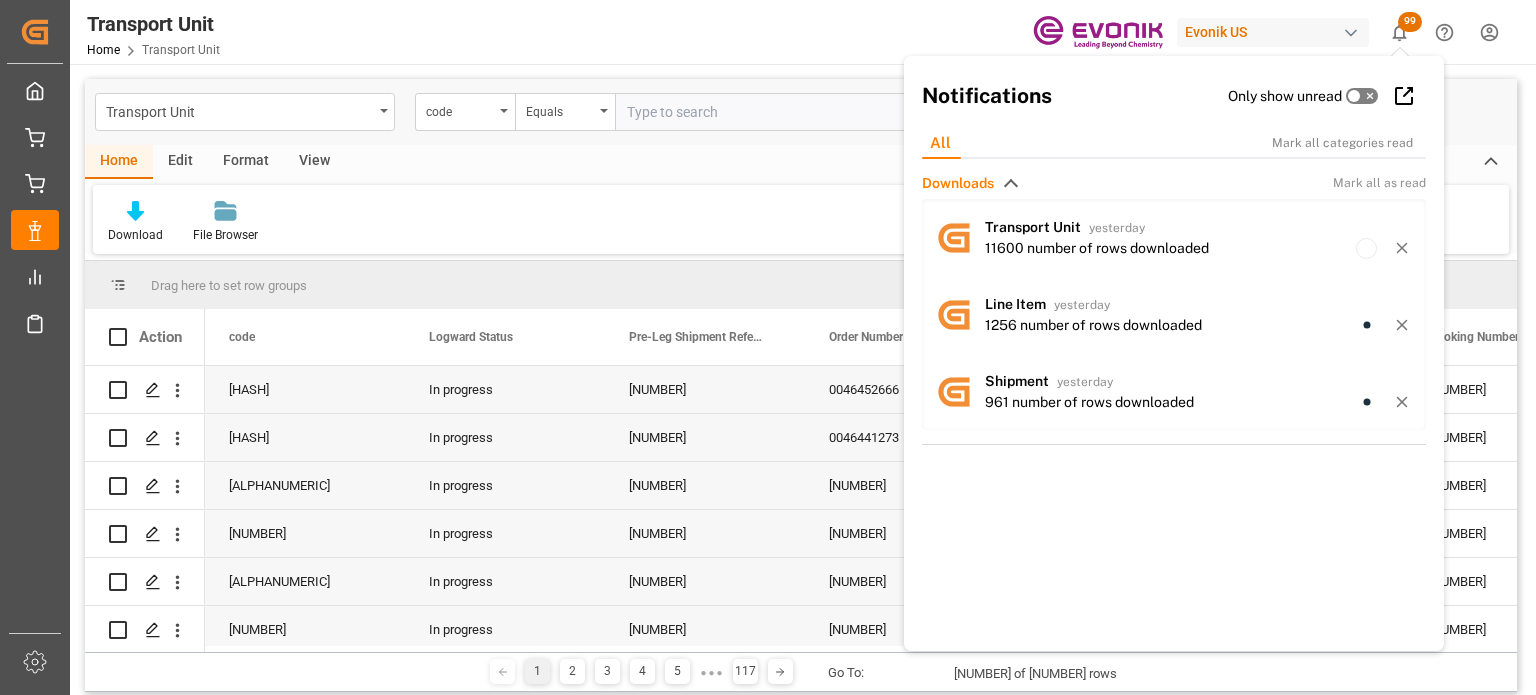 click on "Download File Browser" at bounding box center [801, 219] 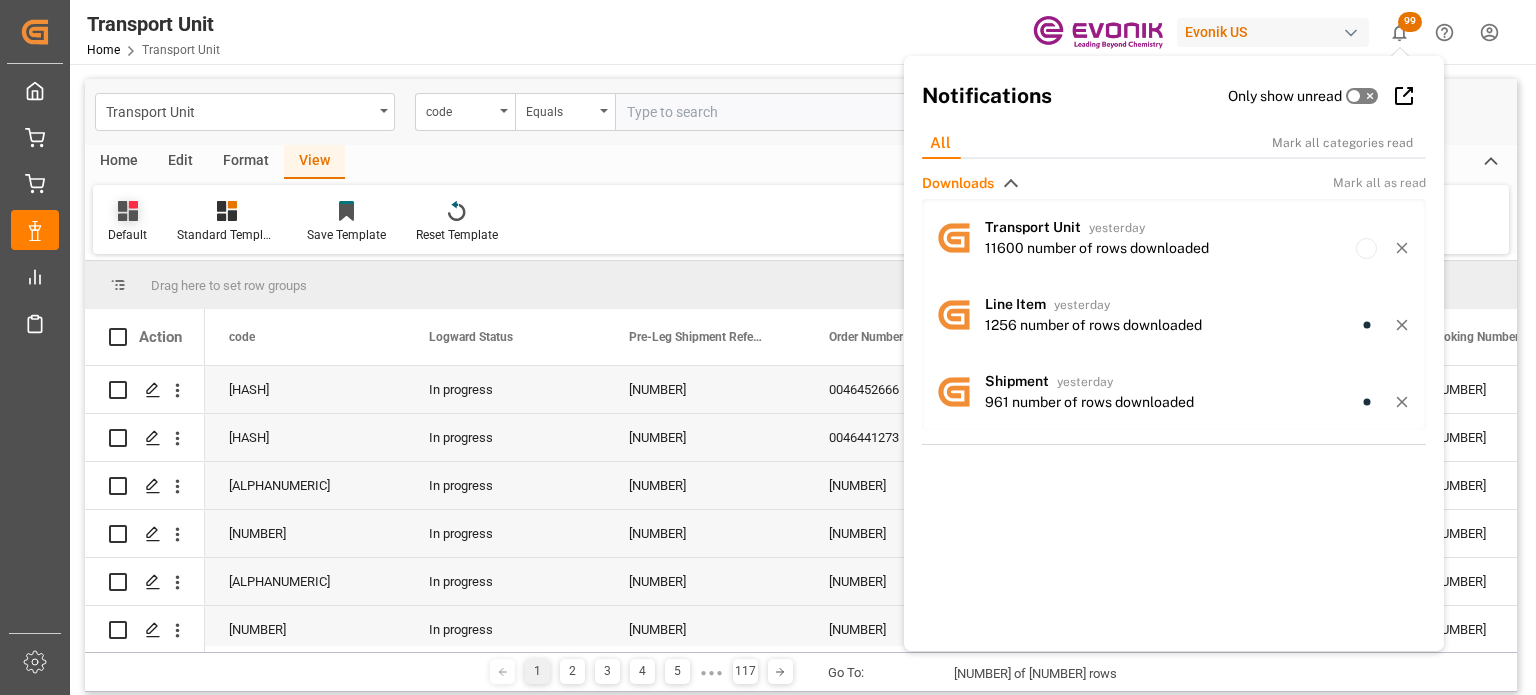 click on "Default" at bounding box center [127, 222] 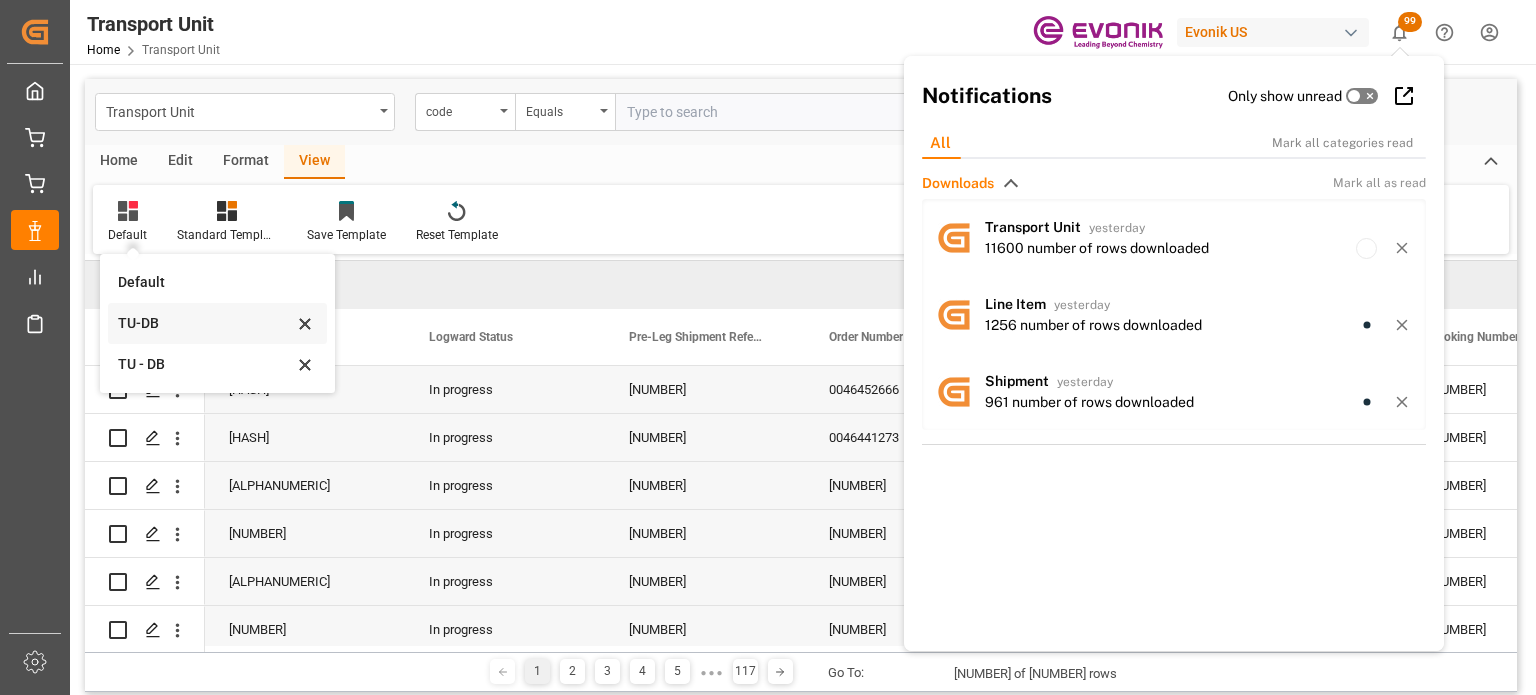 click on "TU-DB" at bounding box center (205, 282) 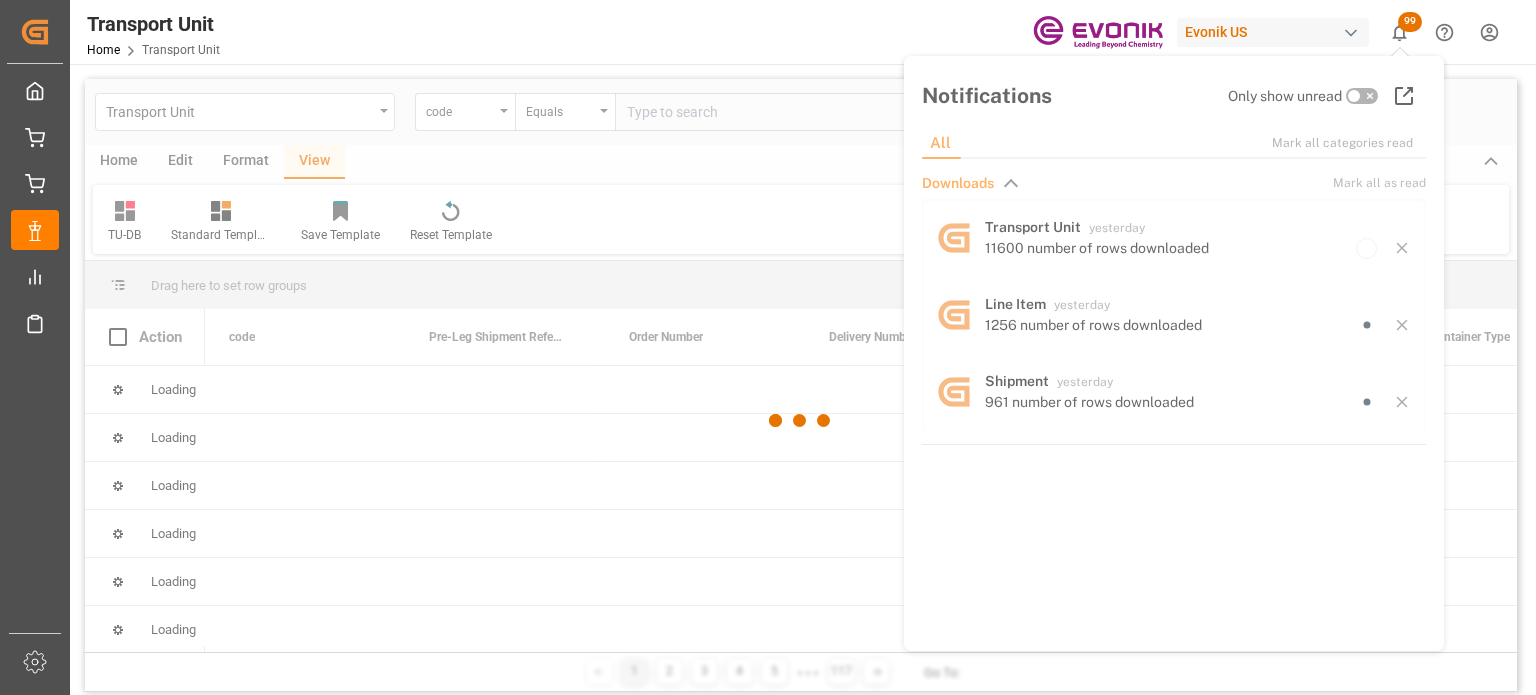 click at bounding box center [801, 420] 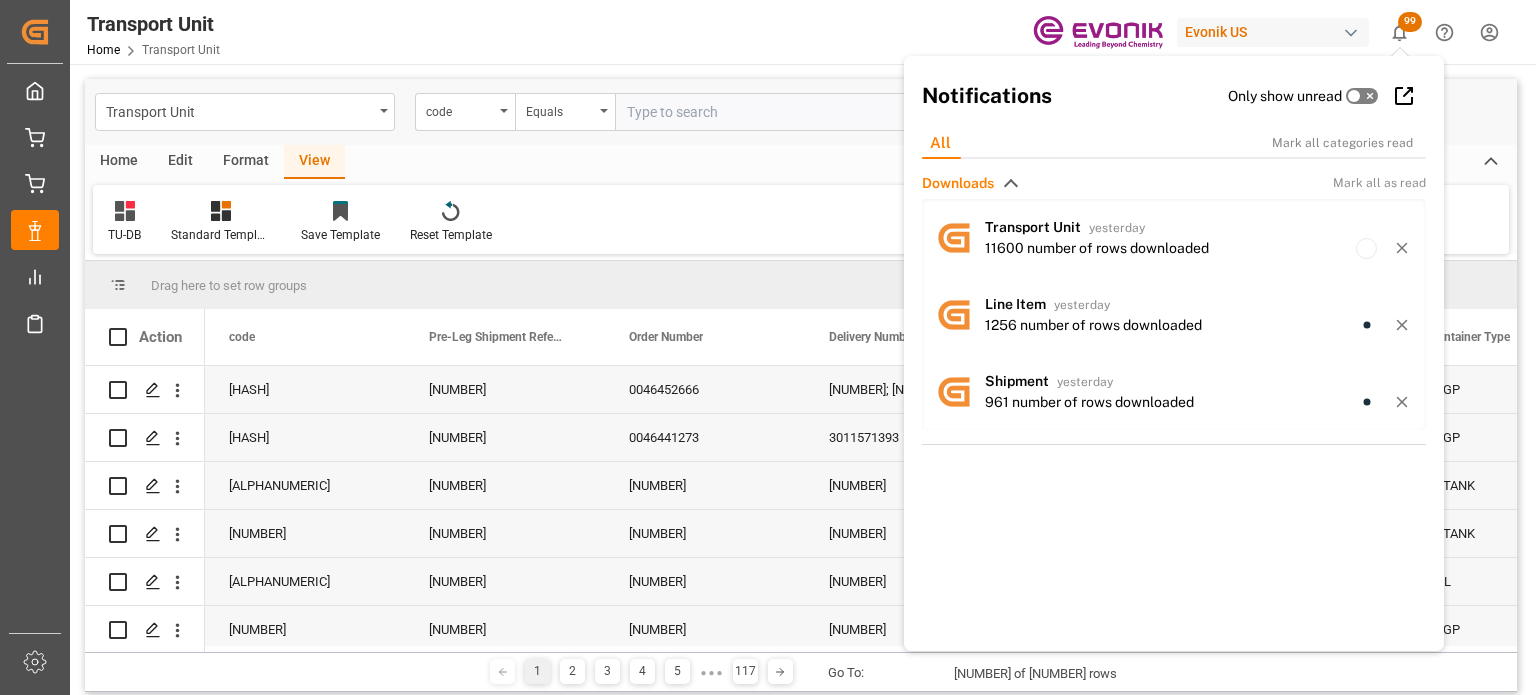 click on "Home" at bounding box center (119, 162) 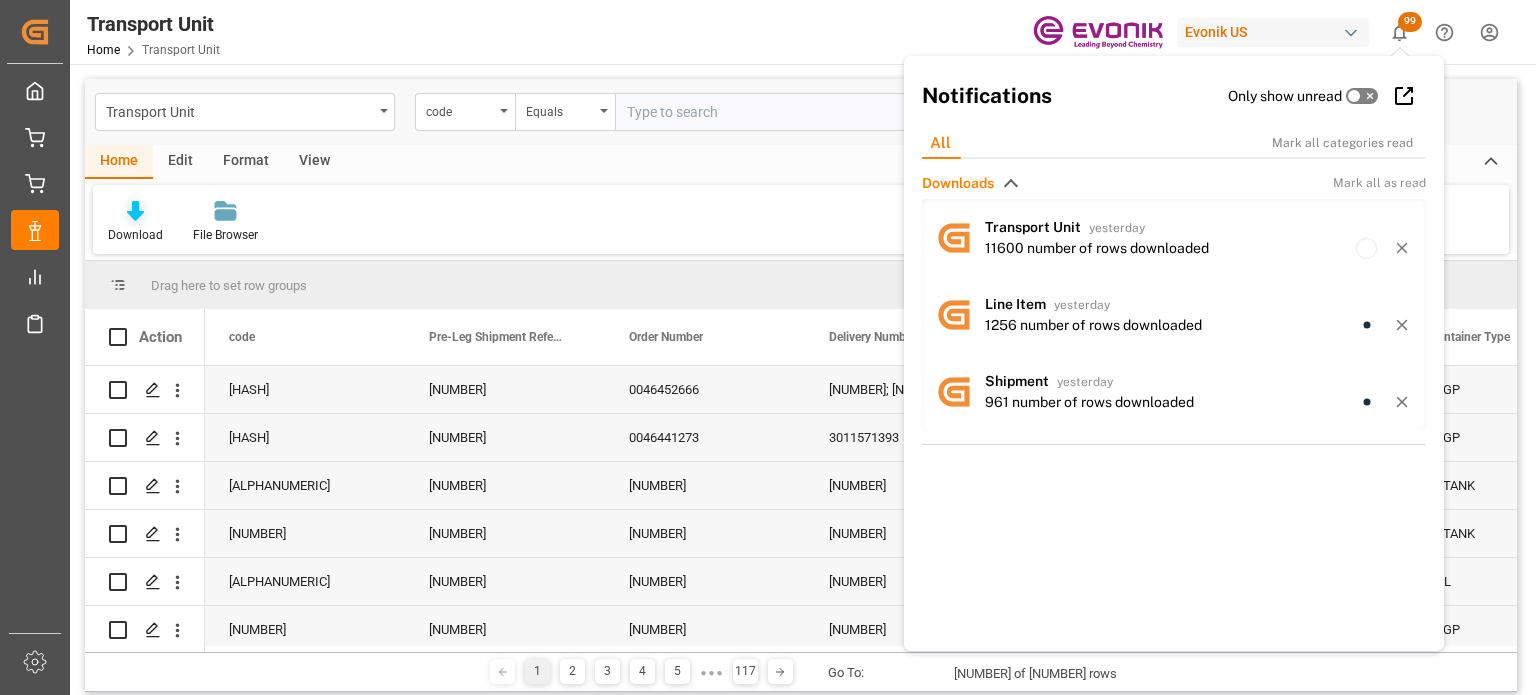 click on "Download" at bounding box center [135, 222] 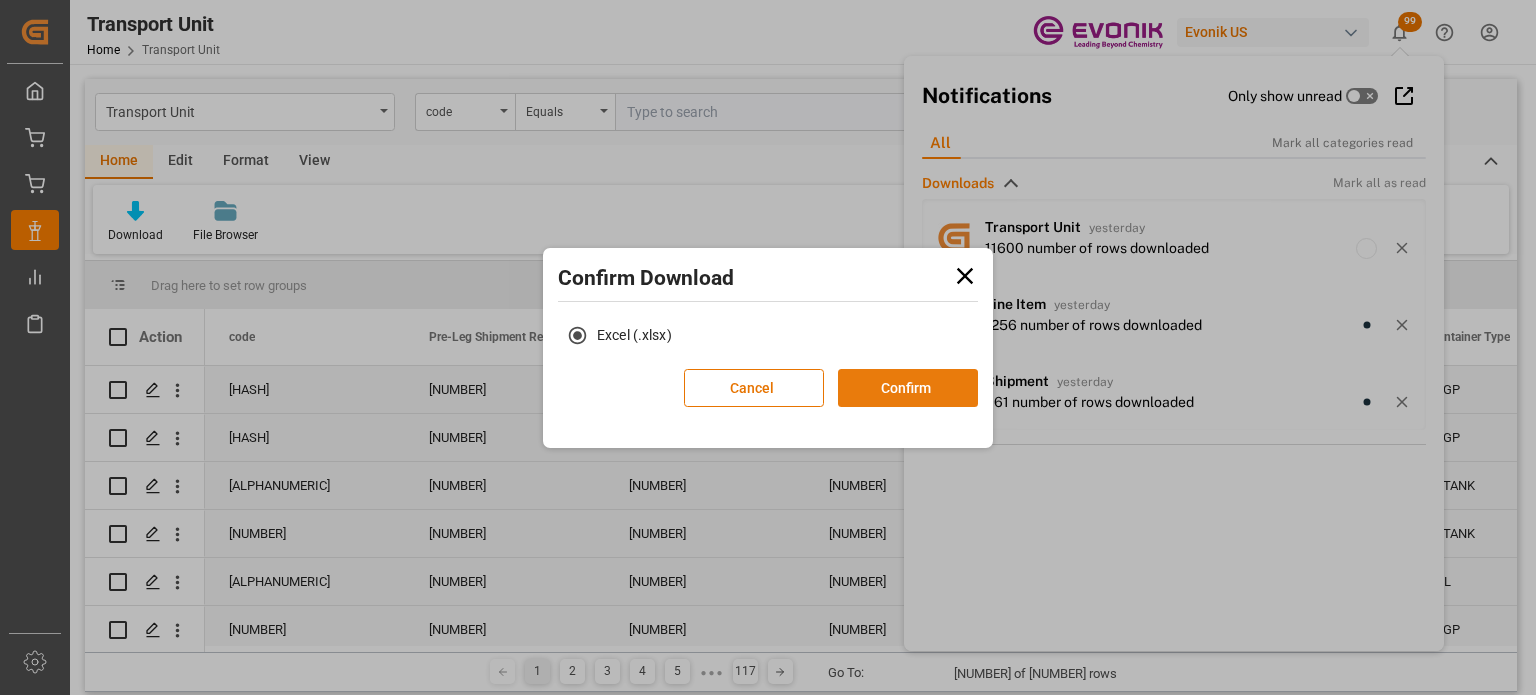 click on "Confirm" at bounding box center (908, 388) 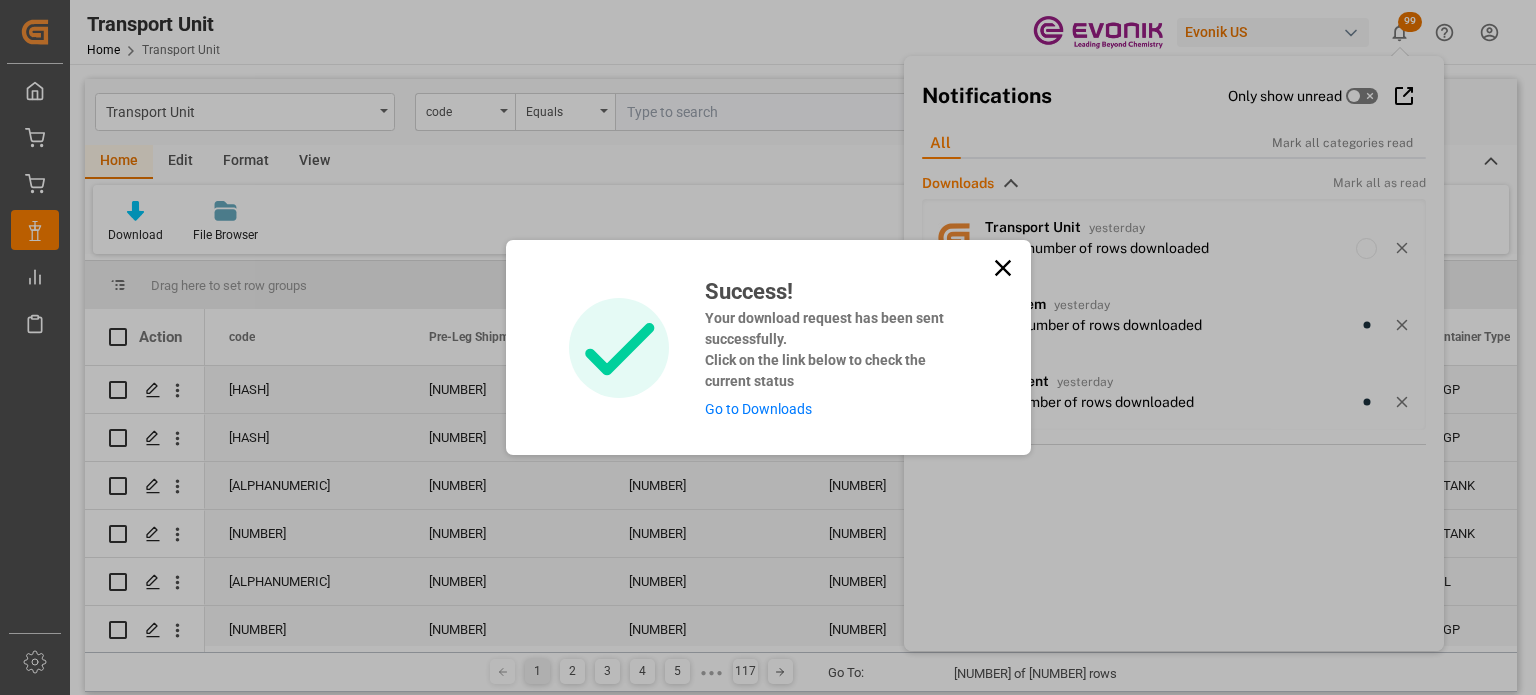 click on "Go to Downloads" at bounding box center (758, 409) 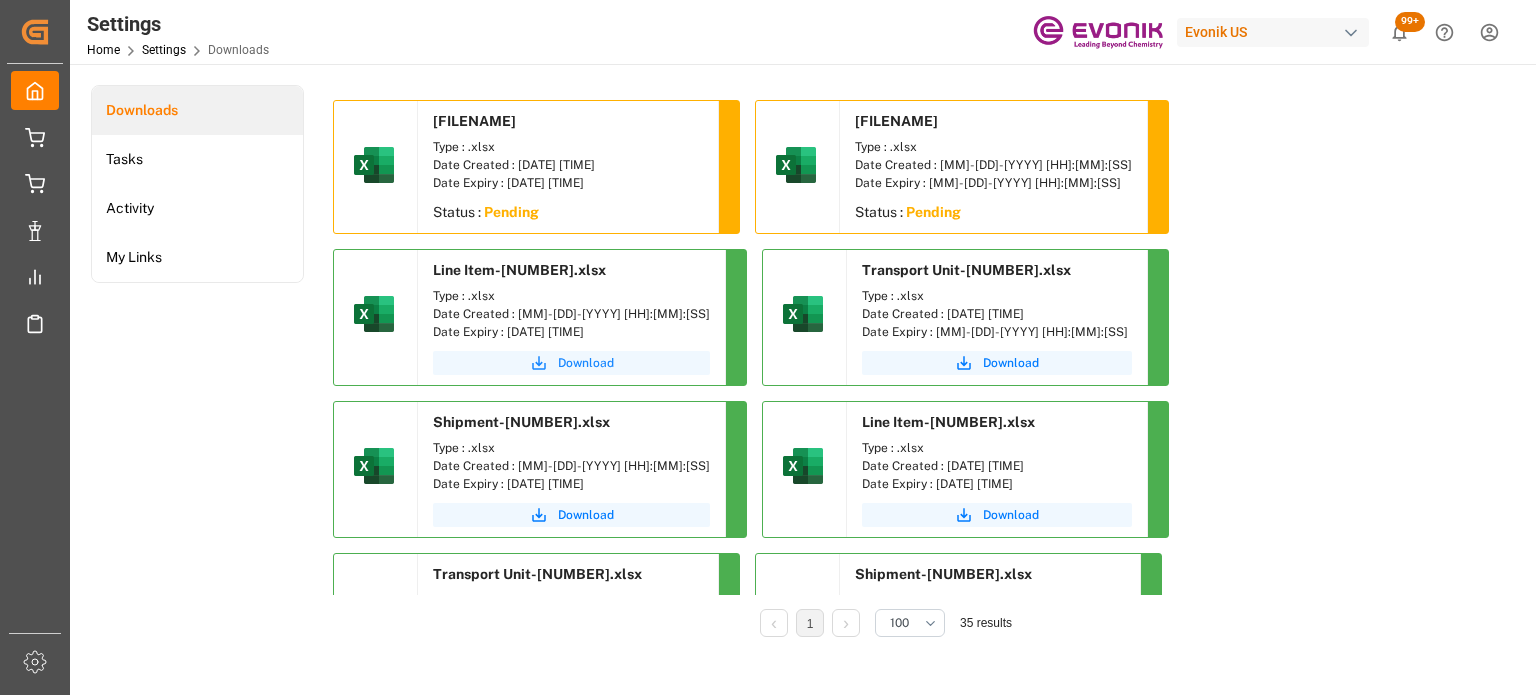 click on "Download" at bounding box center [586, 363] 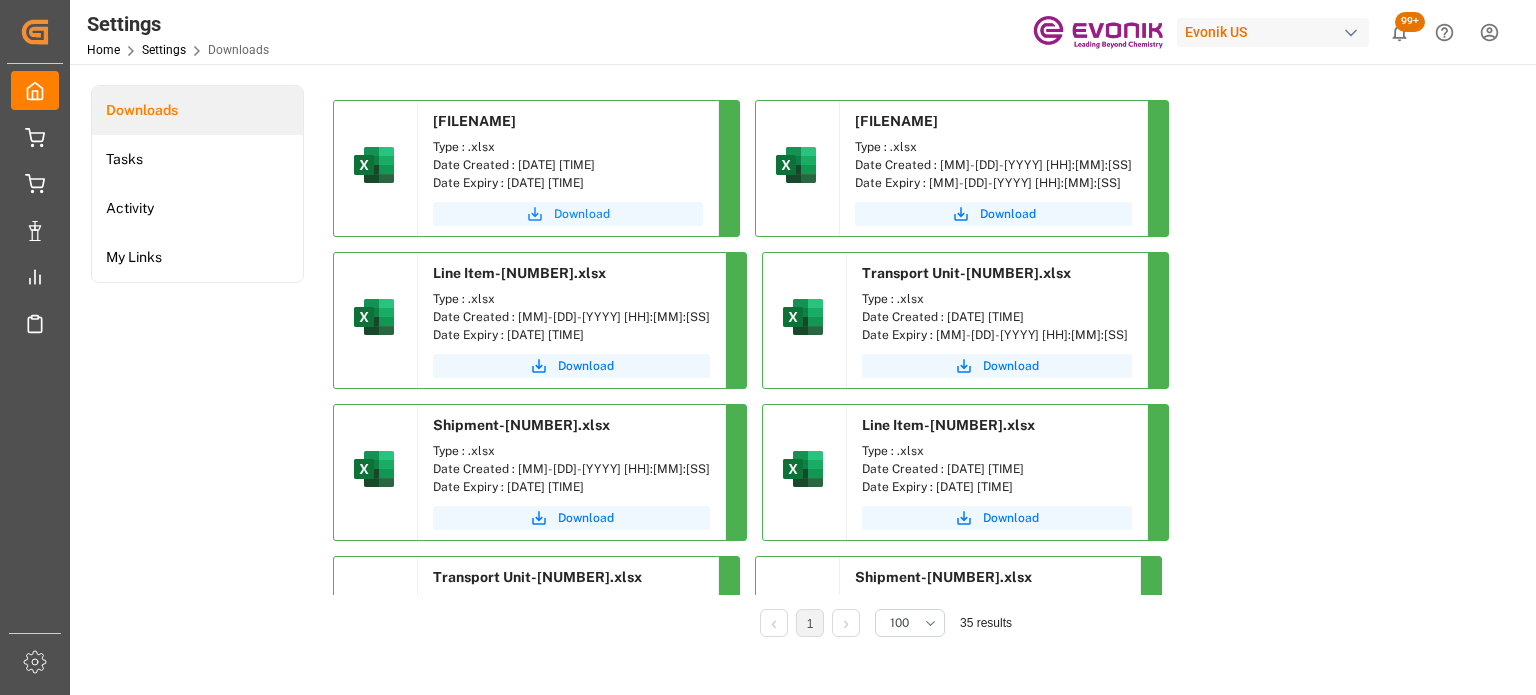 click on "Download" at bounding box center [582, 214] 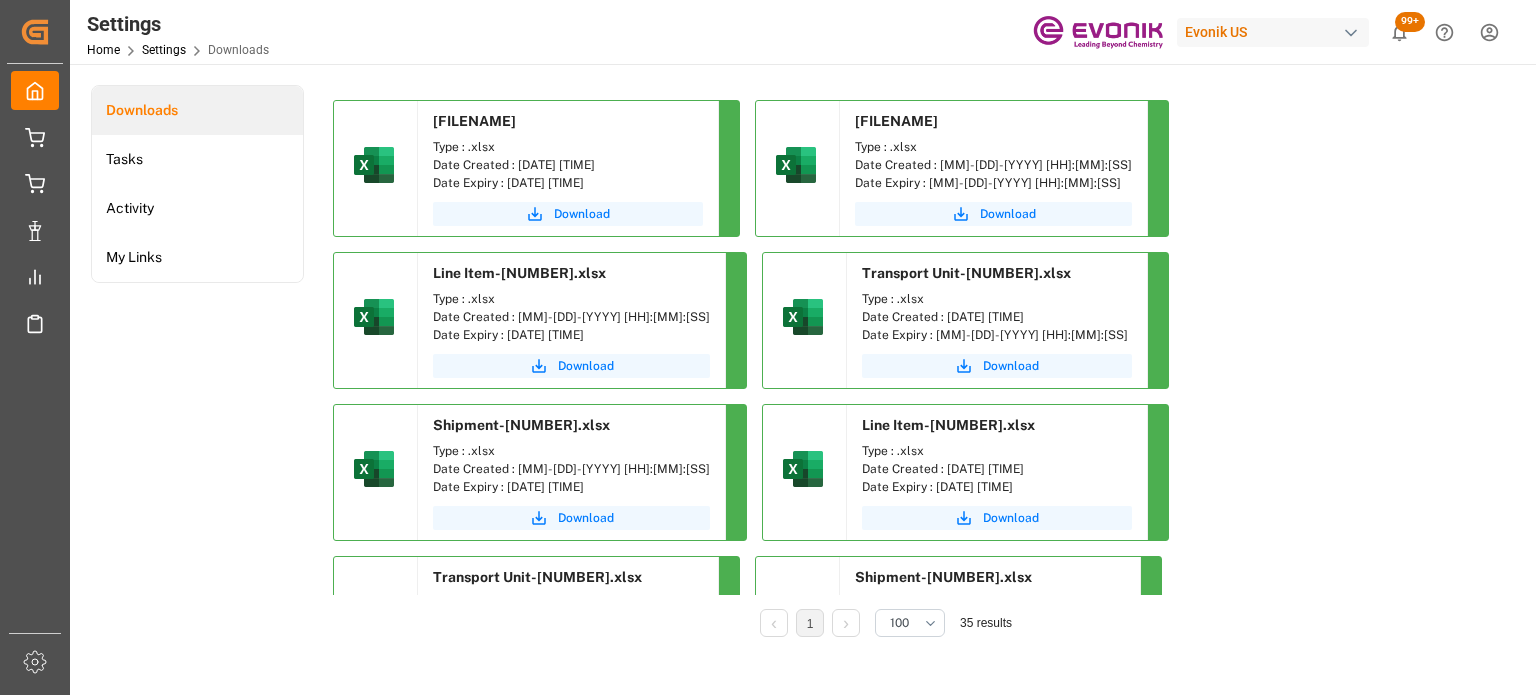click on "Download" at bounding box center (1008, 214) 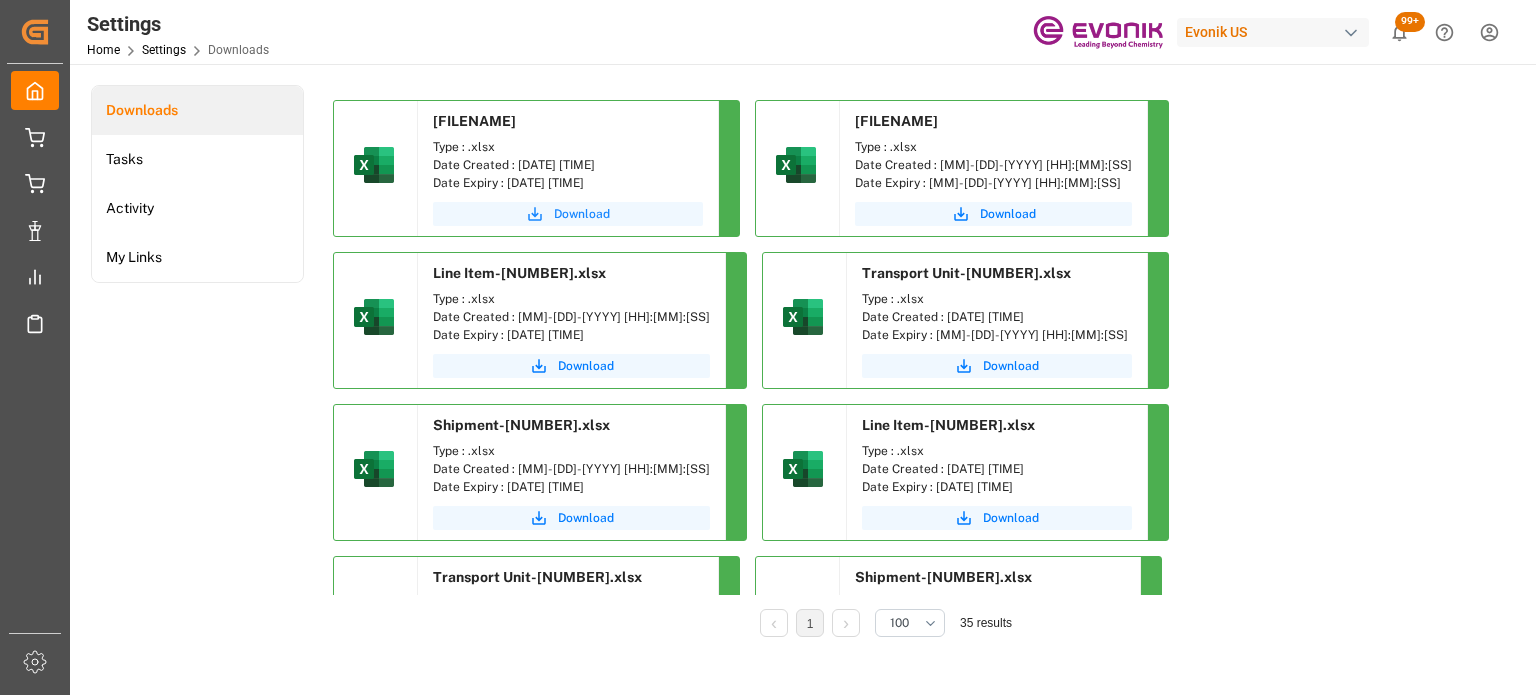 click on "Download" at bounding box center (582, 214) 